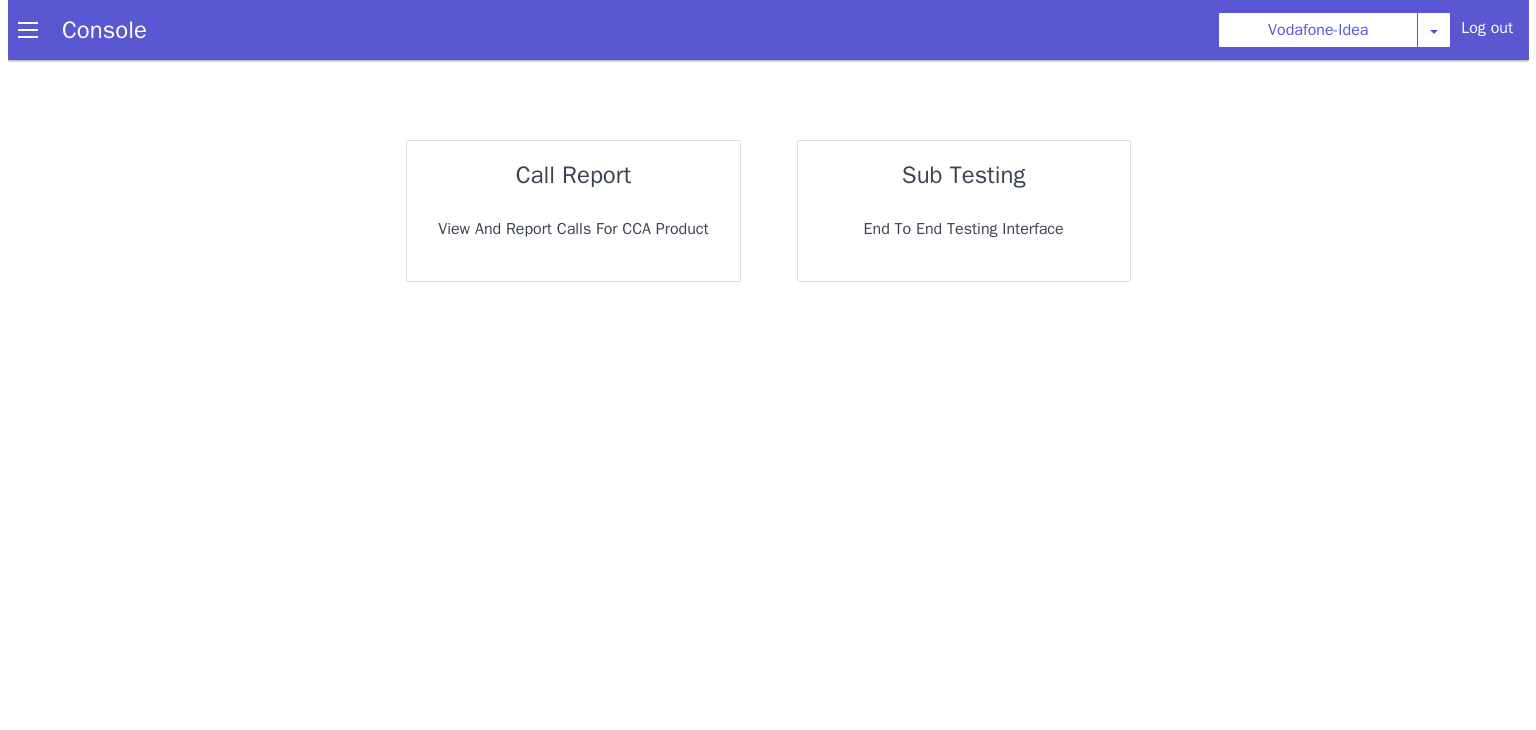 scroll, scrollTop: 0, scrollLeft: 0, axis: both 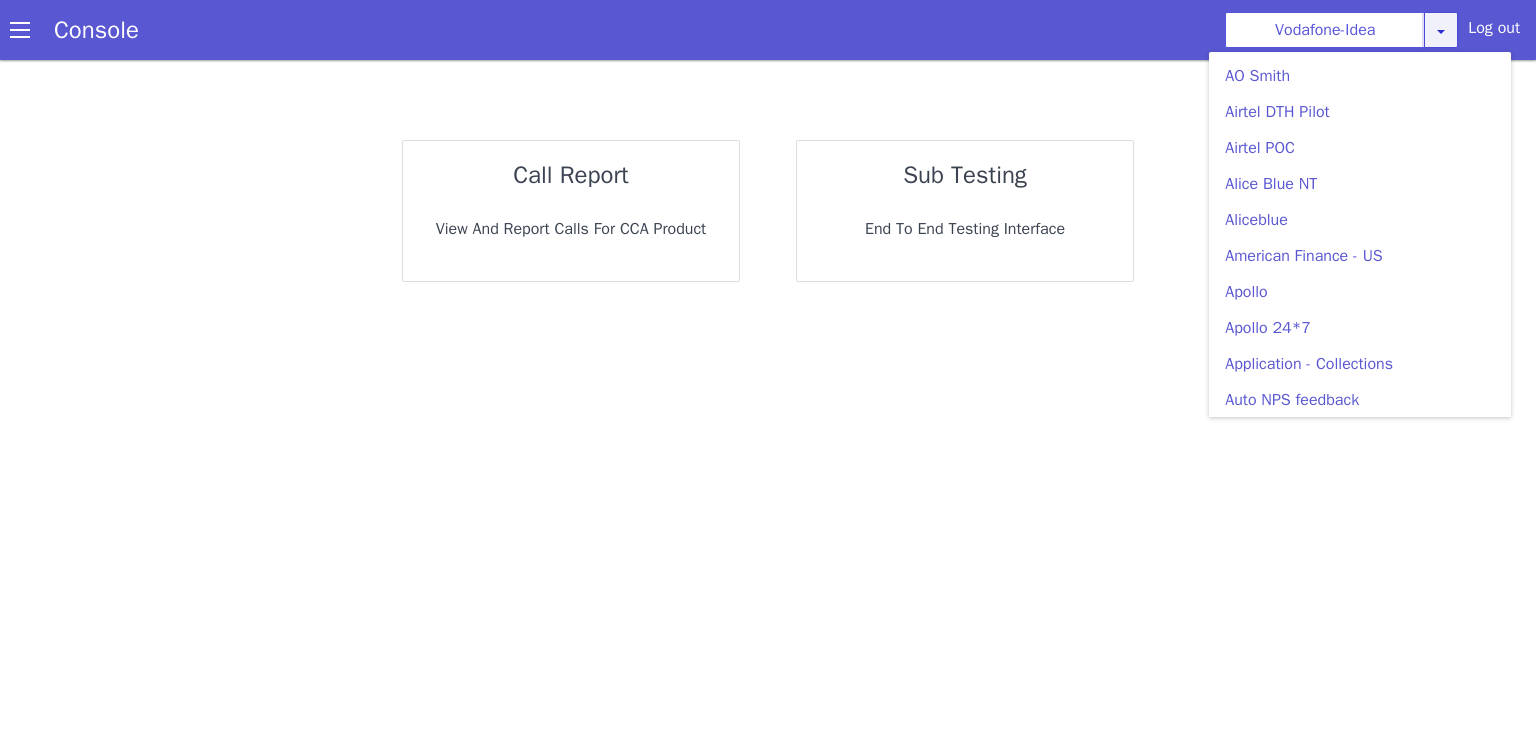 click on "Vodafone-Idea AO Smith Airtel DTH Pilot Airtel POC Alice Blue NT Aliceblue American Finance - US Apollo Apollo 24*7 Application - Collections Auto NPS feedback Avaya Devconnect Axis Axis AMC Axis Outbound BAGIC BALIC BALIC Old 2 Bajaj Autofinance Bajaj Fin Banking Demo Barbeque Nation Buy Now Pay Later Cars24 Cashe Central Bank of India Charles Tyrwhitt Cholamandalam Finance Consumer Durables Coverfox Covid19 Helpline Credgenics CreditMate DPDzero DUMMY Data collection Demo - Collections Dish TV ERCM Emeritus Eureka Forbes - LQ FFAM360 - US Familiarity Farming_Axis Finaccel Flipkart Flow Templates Fusion Microfinance Giorgos_TestBot Great Learning Grievance Bot HDB Finance HDFC HDFC Ergo HDFC Freedom CC HDFC Life Demo HDFC Securities Hathway Internet Hathway V2 Home Credit IBM IBM Banking Demo ICICI ICICI Bank Outbound ICICI Lombard Persistency ICICI Prudential ICICI securities ICICI_lombard IDFC First Bank IFFCO Tokio Insurance Iffco Tokio Indiamart Indigo IndusInd - Settlement IndusInd CC Insurance Jarvis" at bounding box center (1341, 30) 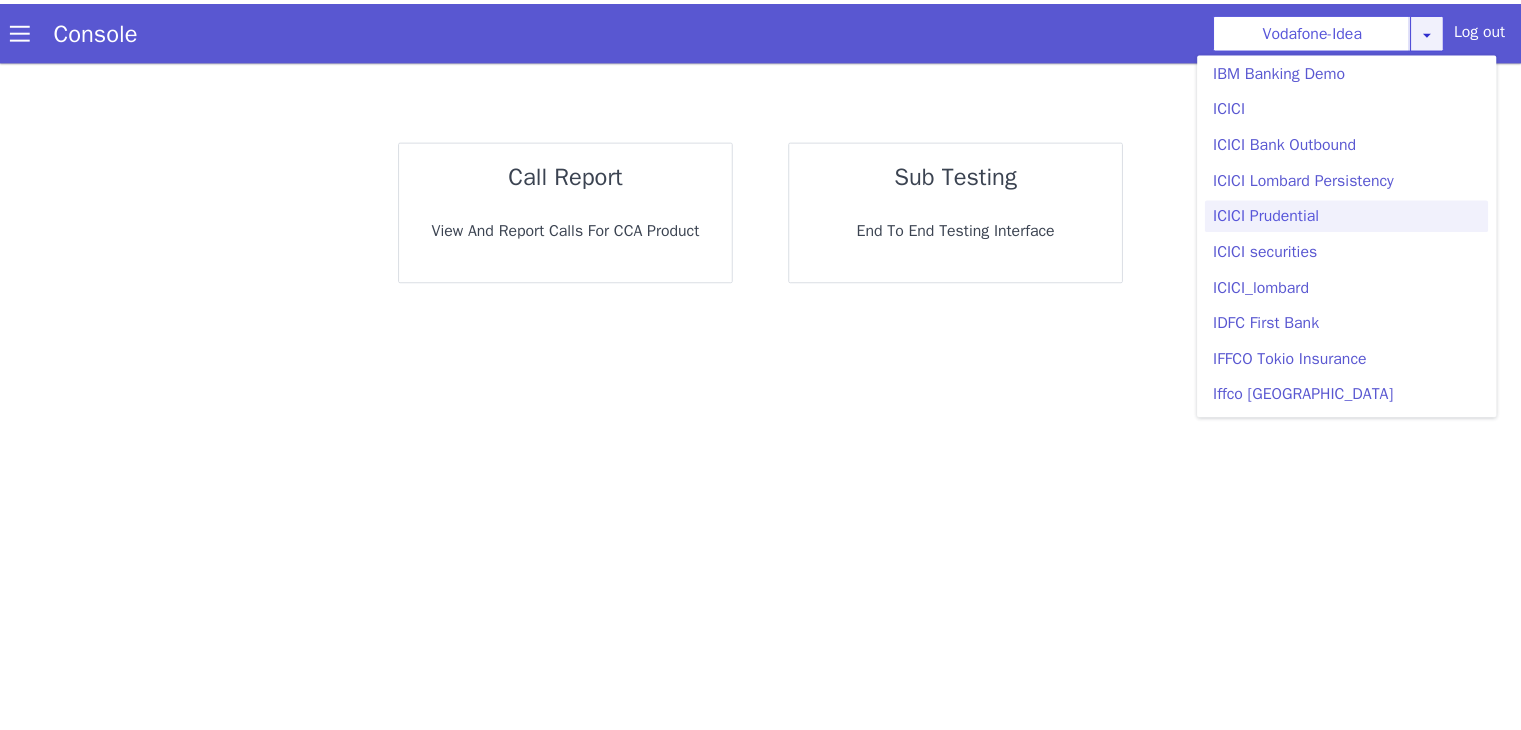 scroll, scrollTop: 2200, scrollLeft: 0, axis: vertical 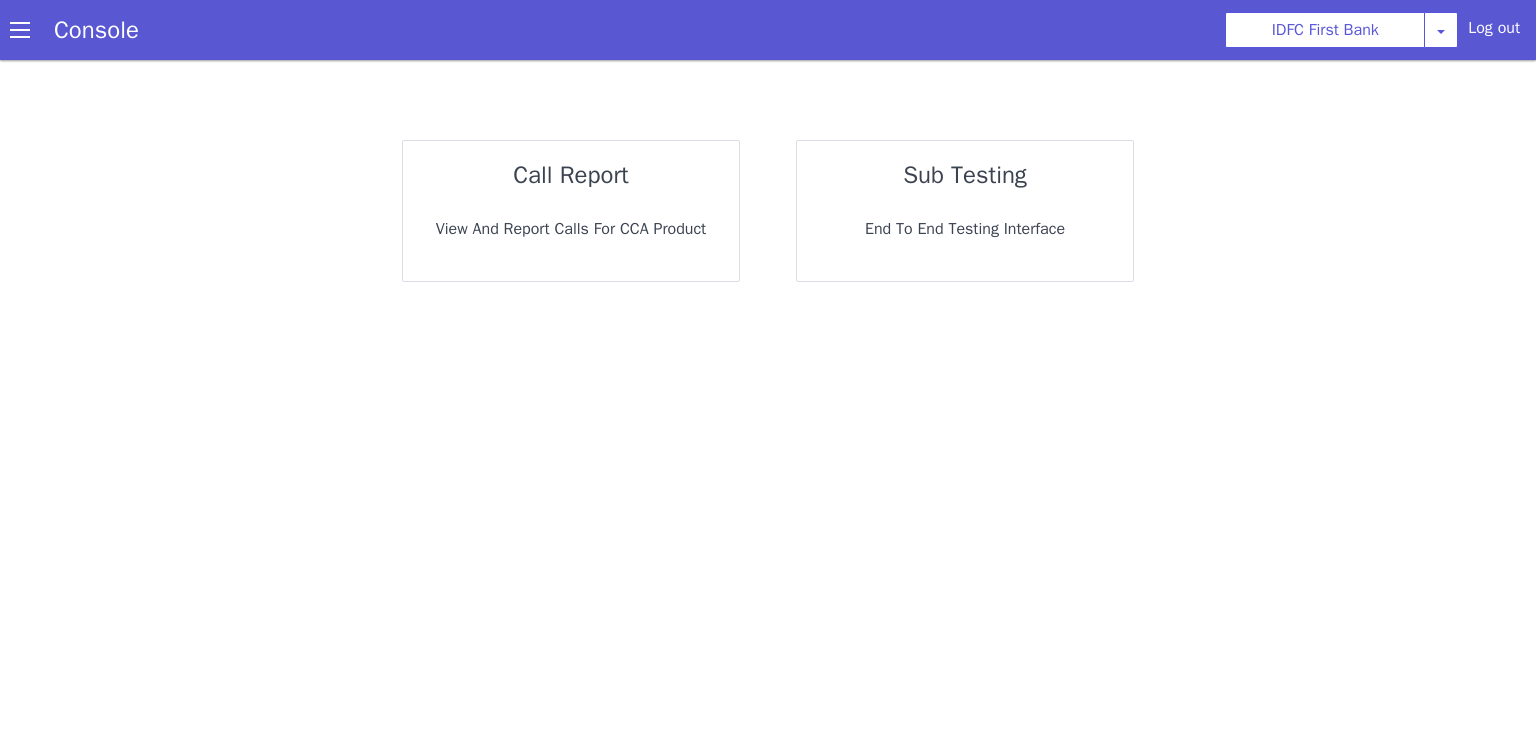 click on "call report View and report calls for CCA Product" at bounding box center (571, 211) 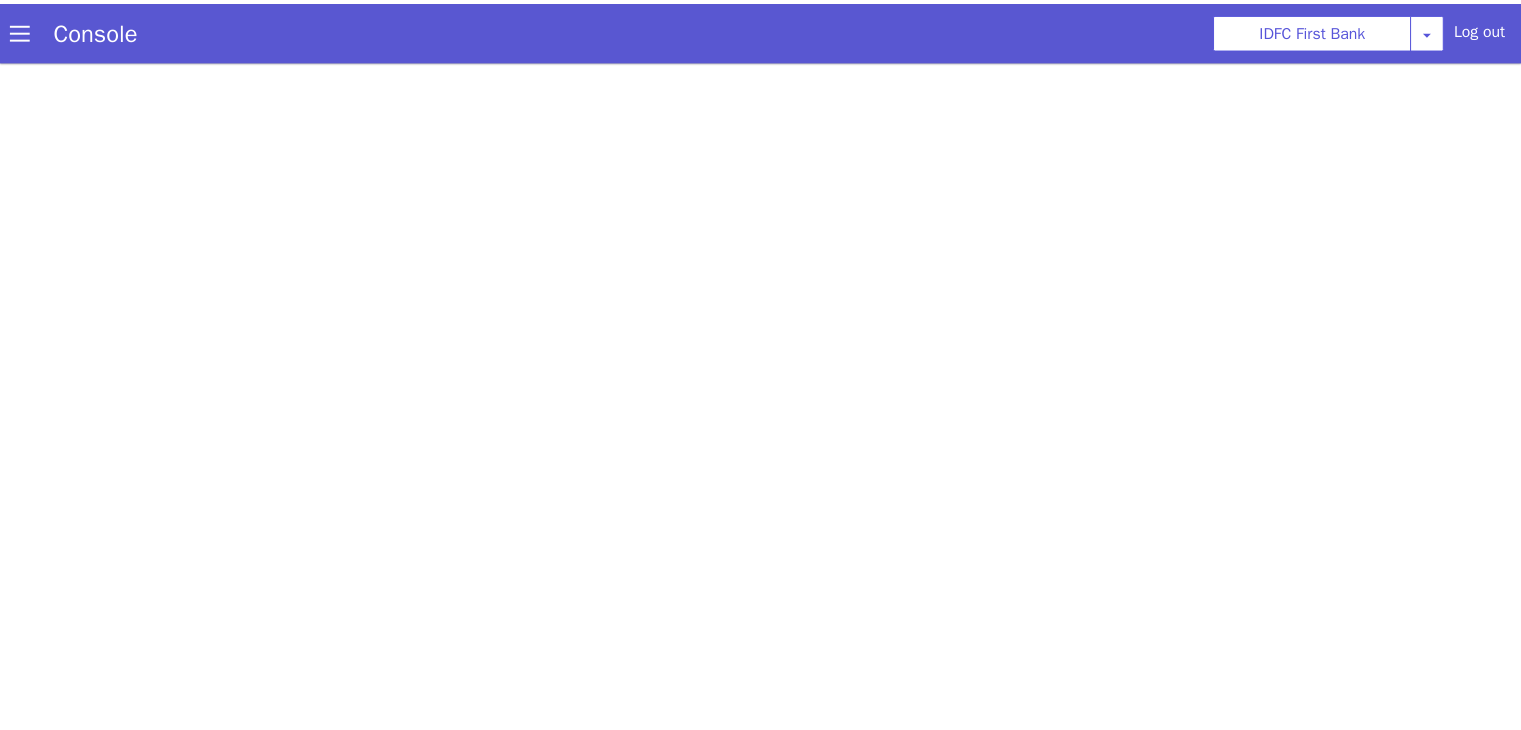 scroll, scrollTop: 0, scrollLeft: 0, axis: both 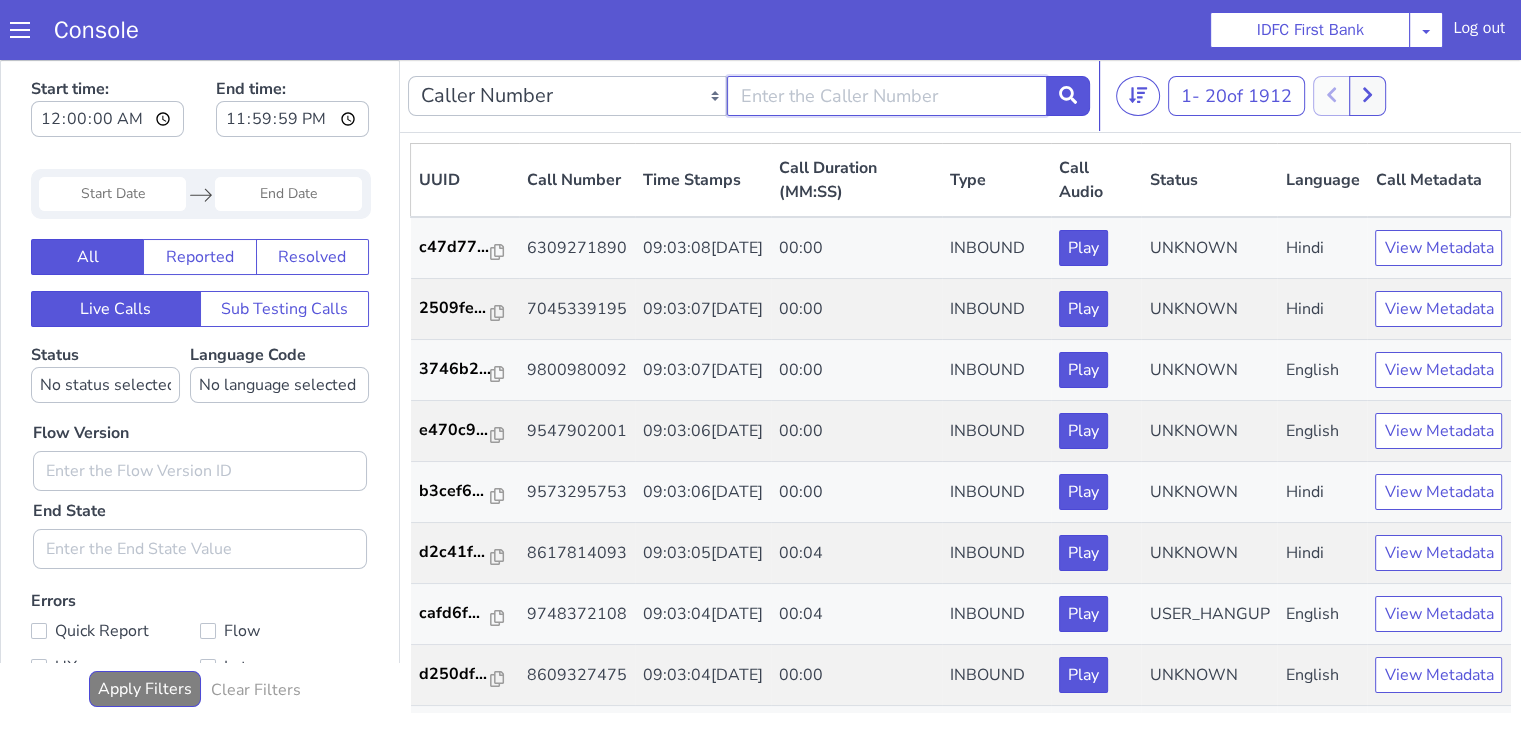 click at bounding box center (886, 96) 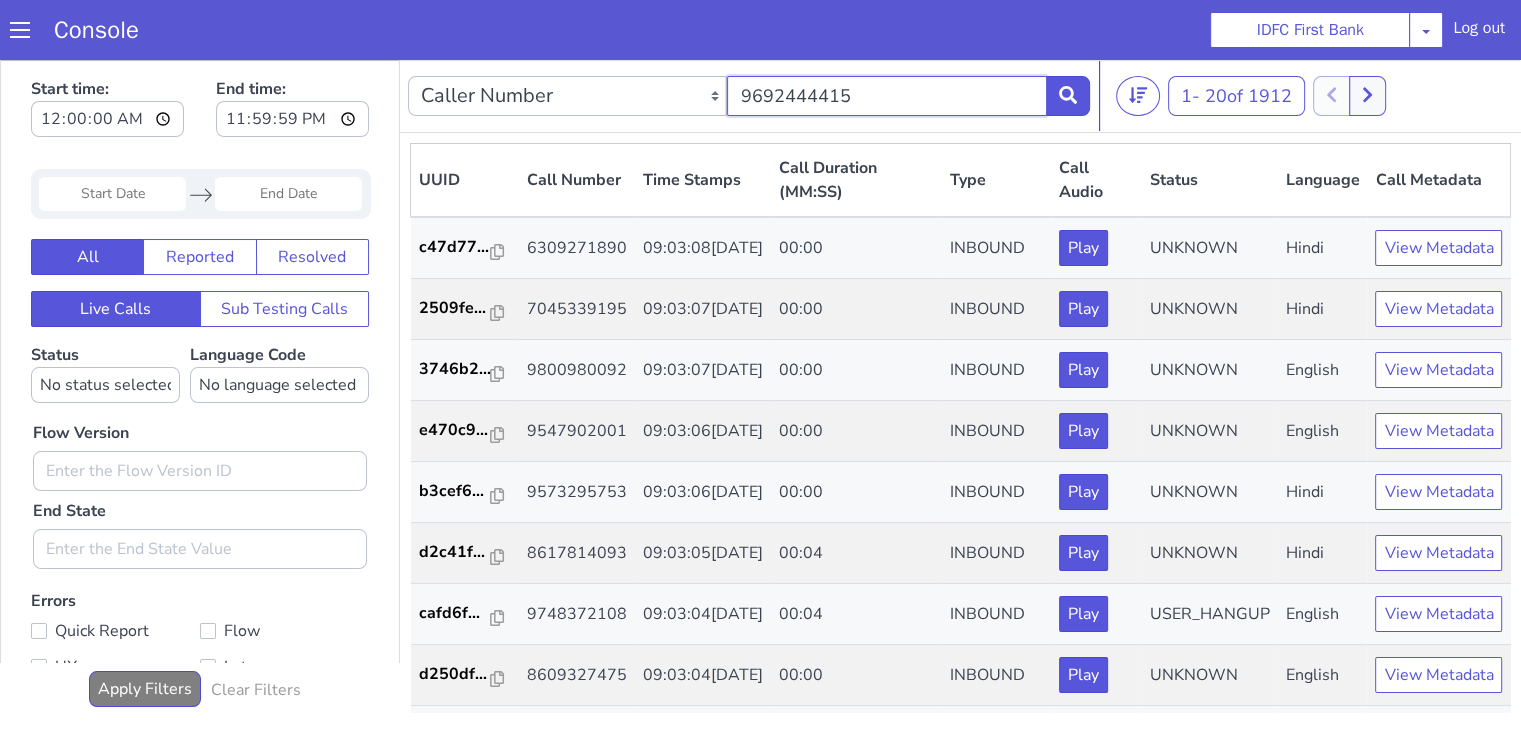 type on "9692444415" 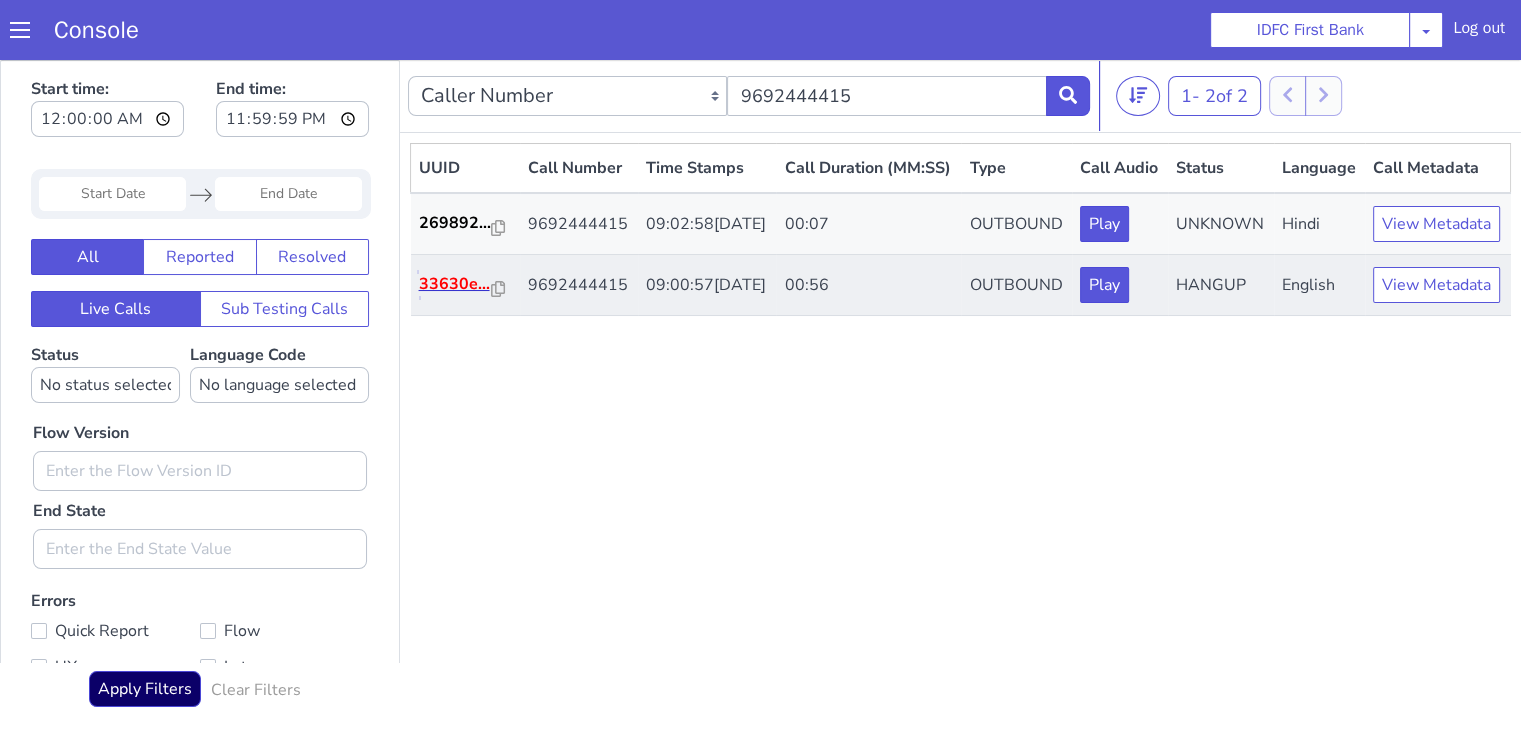 click on "33630e..." at bounding box center (456, 284) 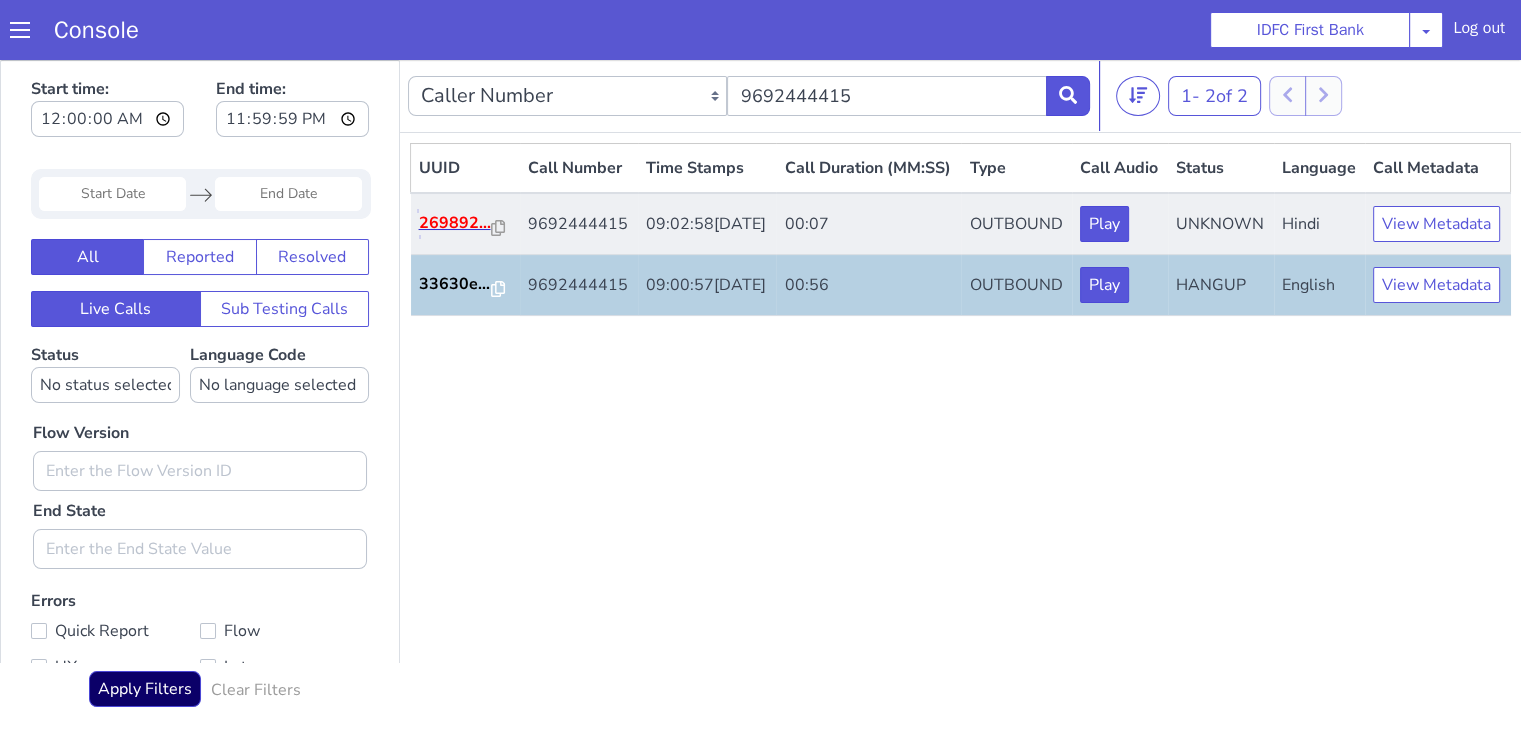 click on "269892..." at bounding box center (456, 223) 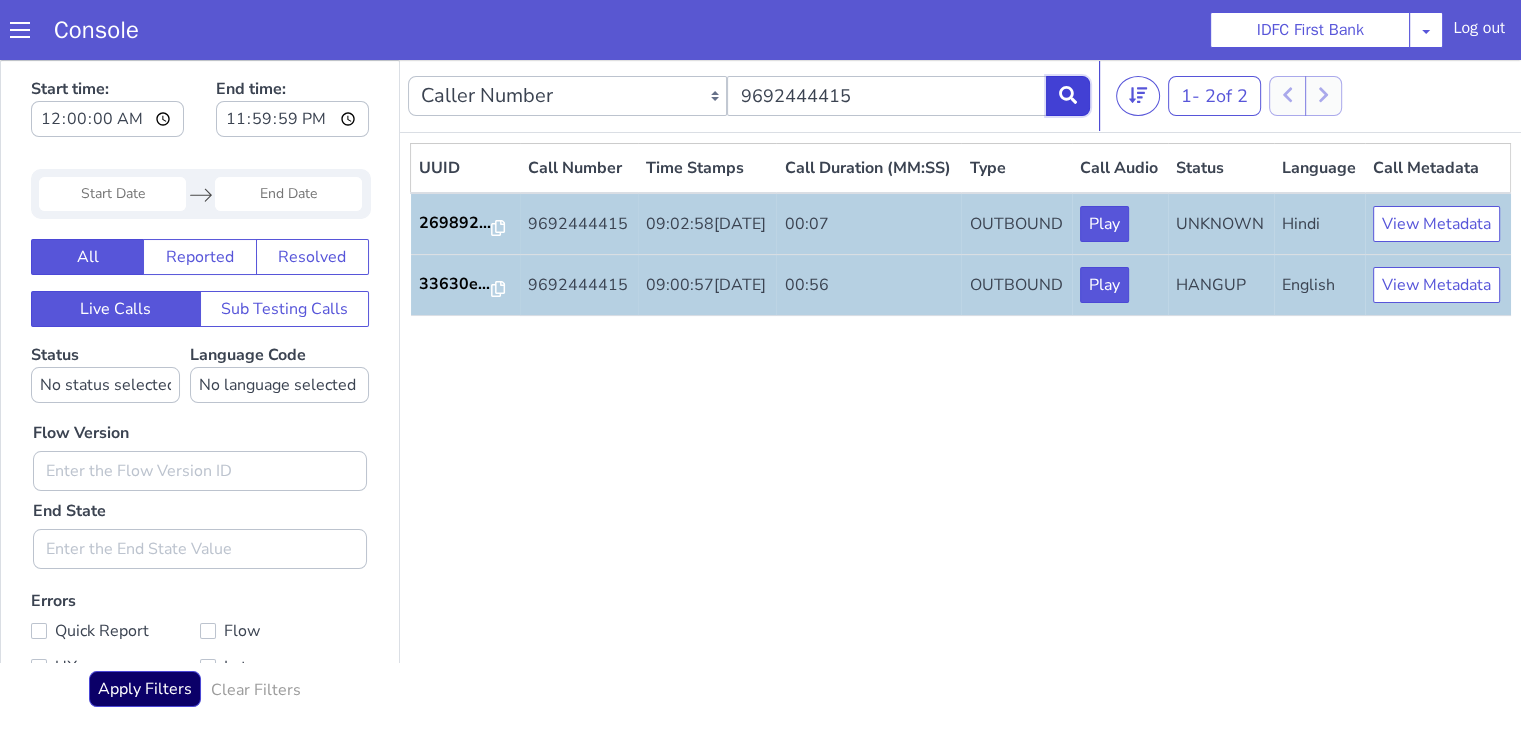 click at bounding box center [1068, 96] 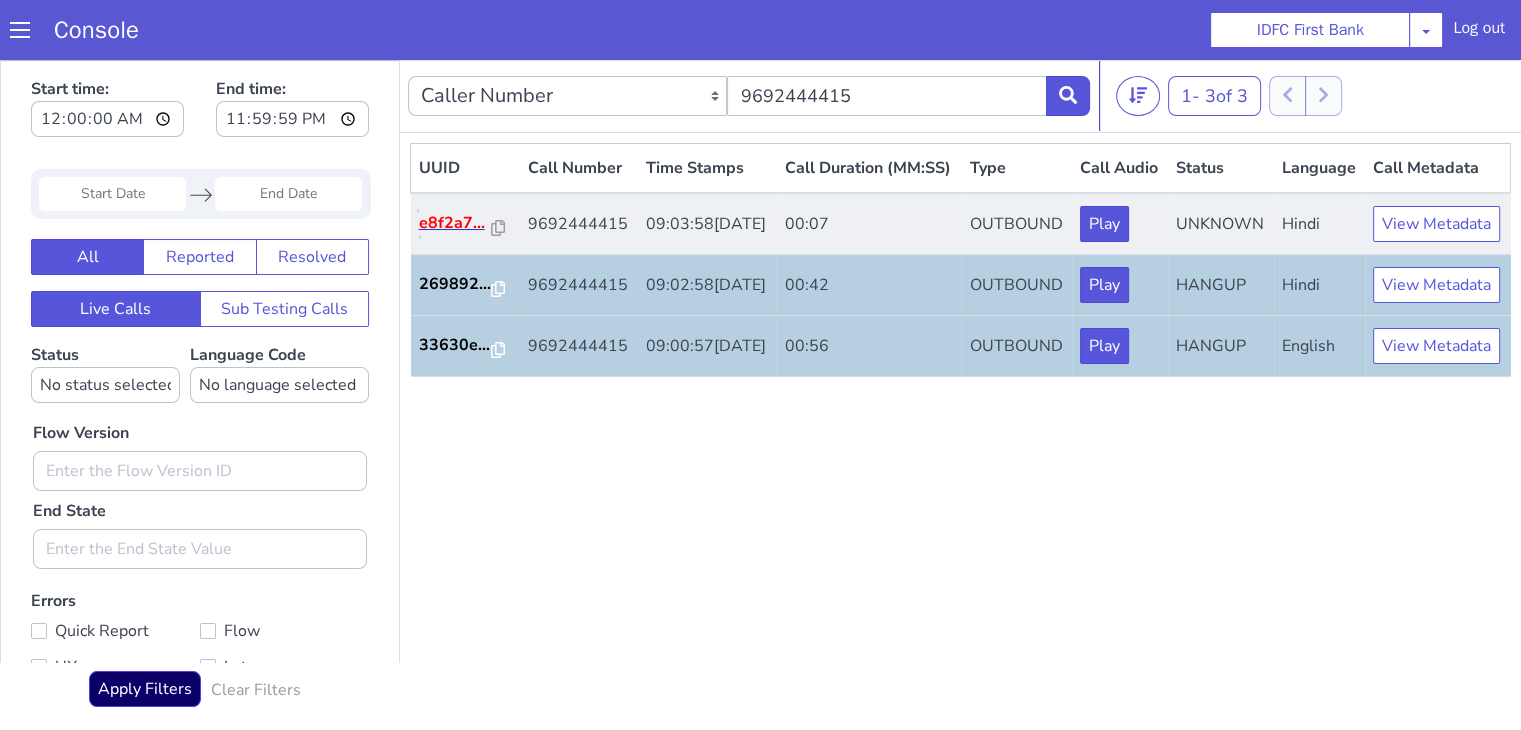 click on "e8f2a7..." at bounding box center [456, 223] 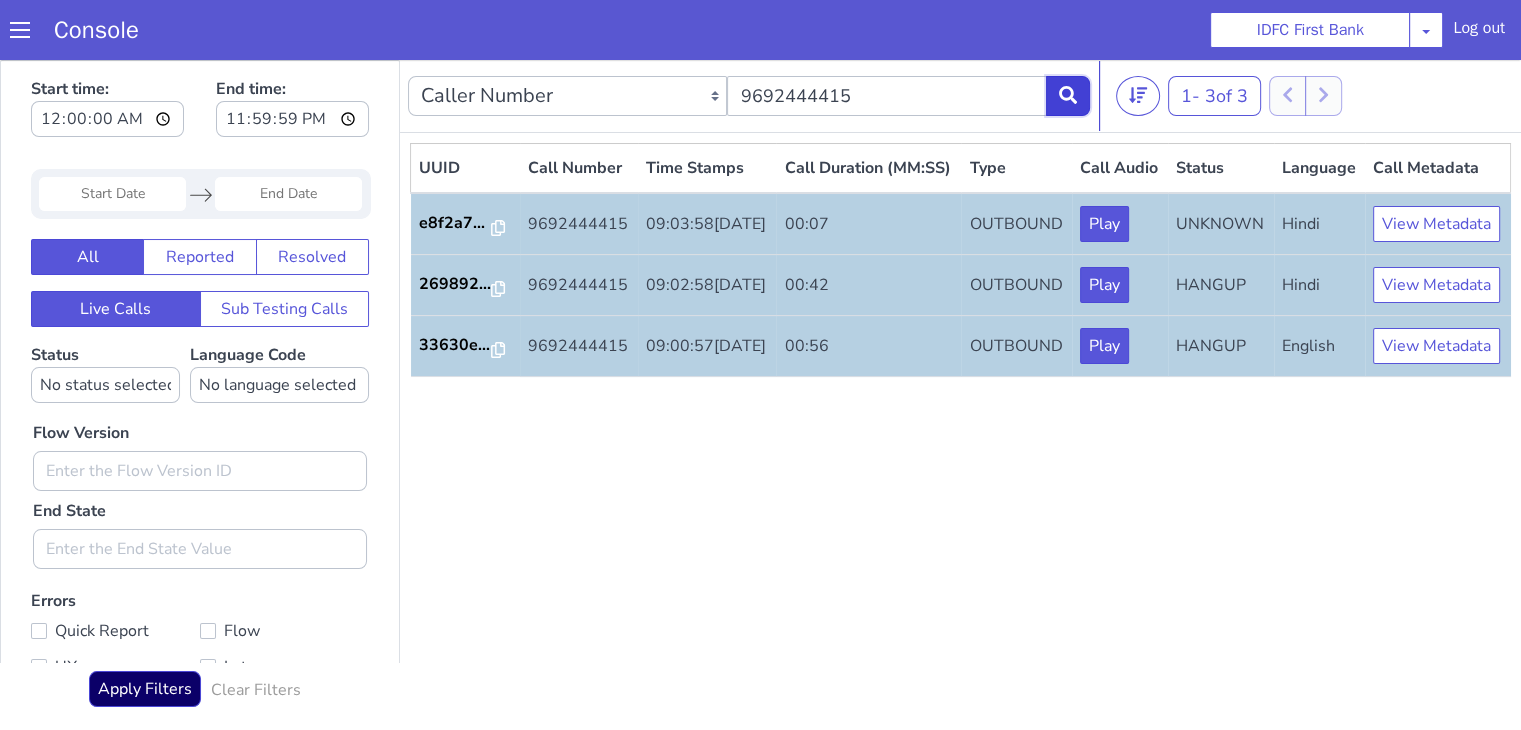 click at bounding box center (1068, 96) 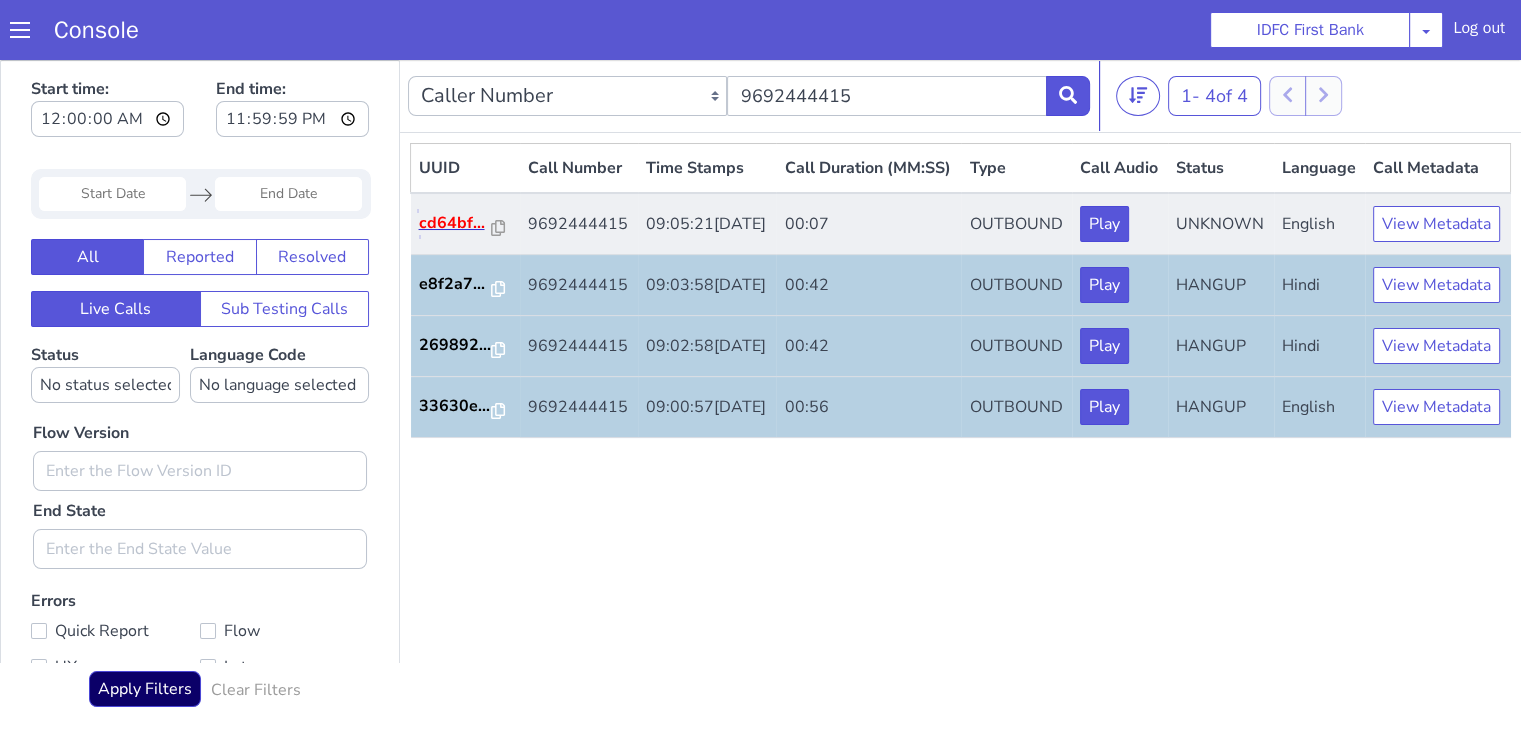 click on "cd64bf..." at bounding box center [456, 223] 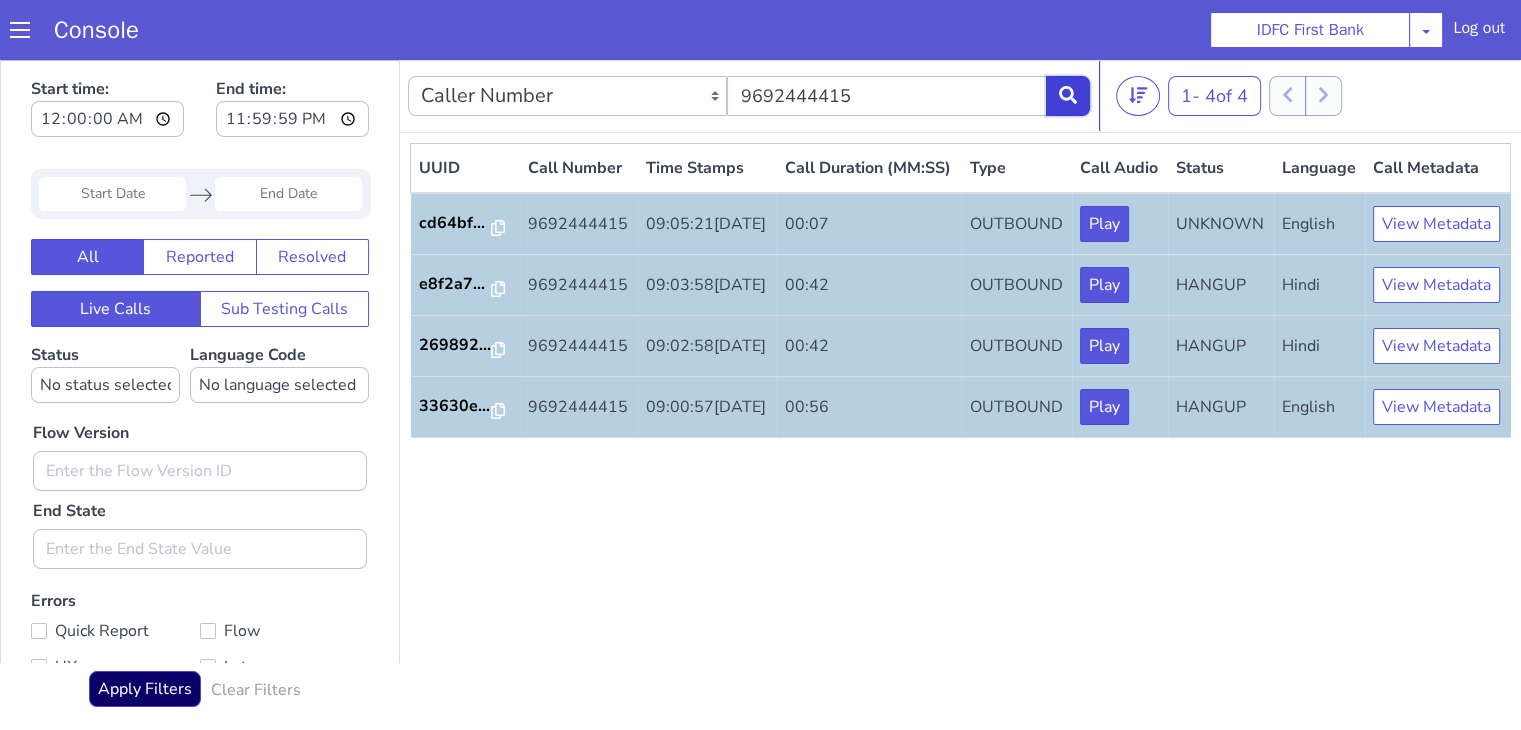 click 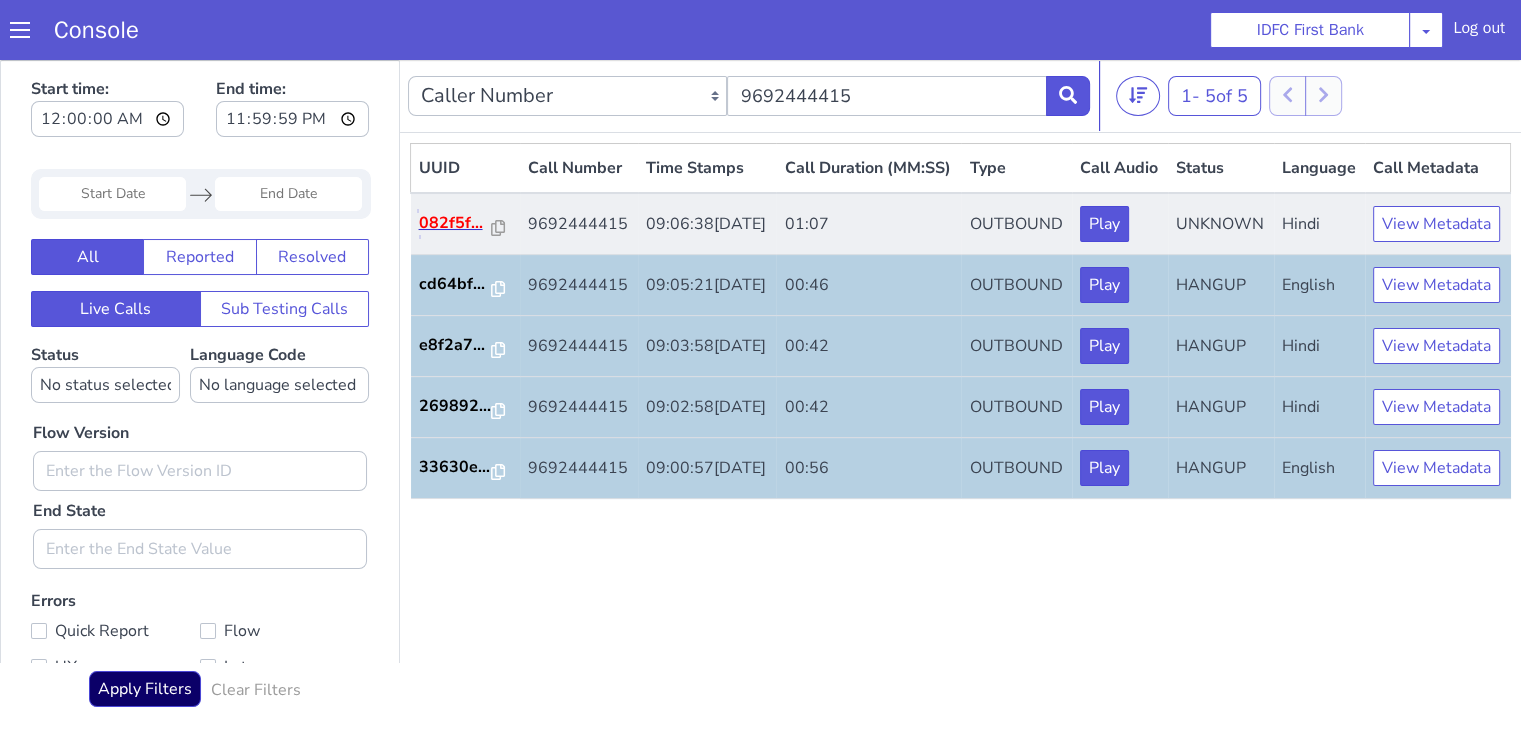 click on "082f5f..." at bounding box center (456, 223) 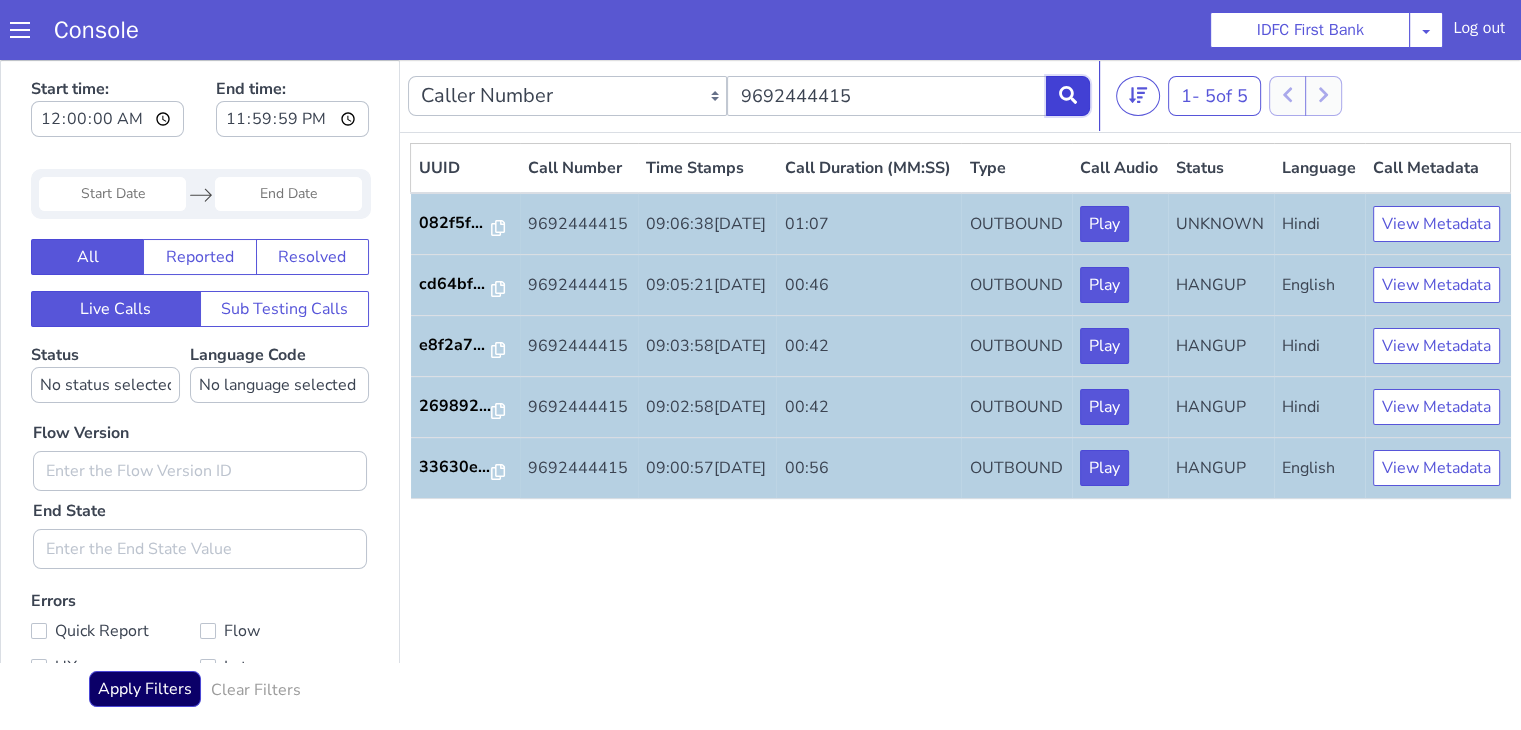 click 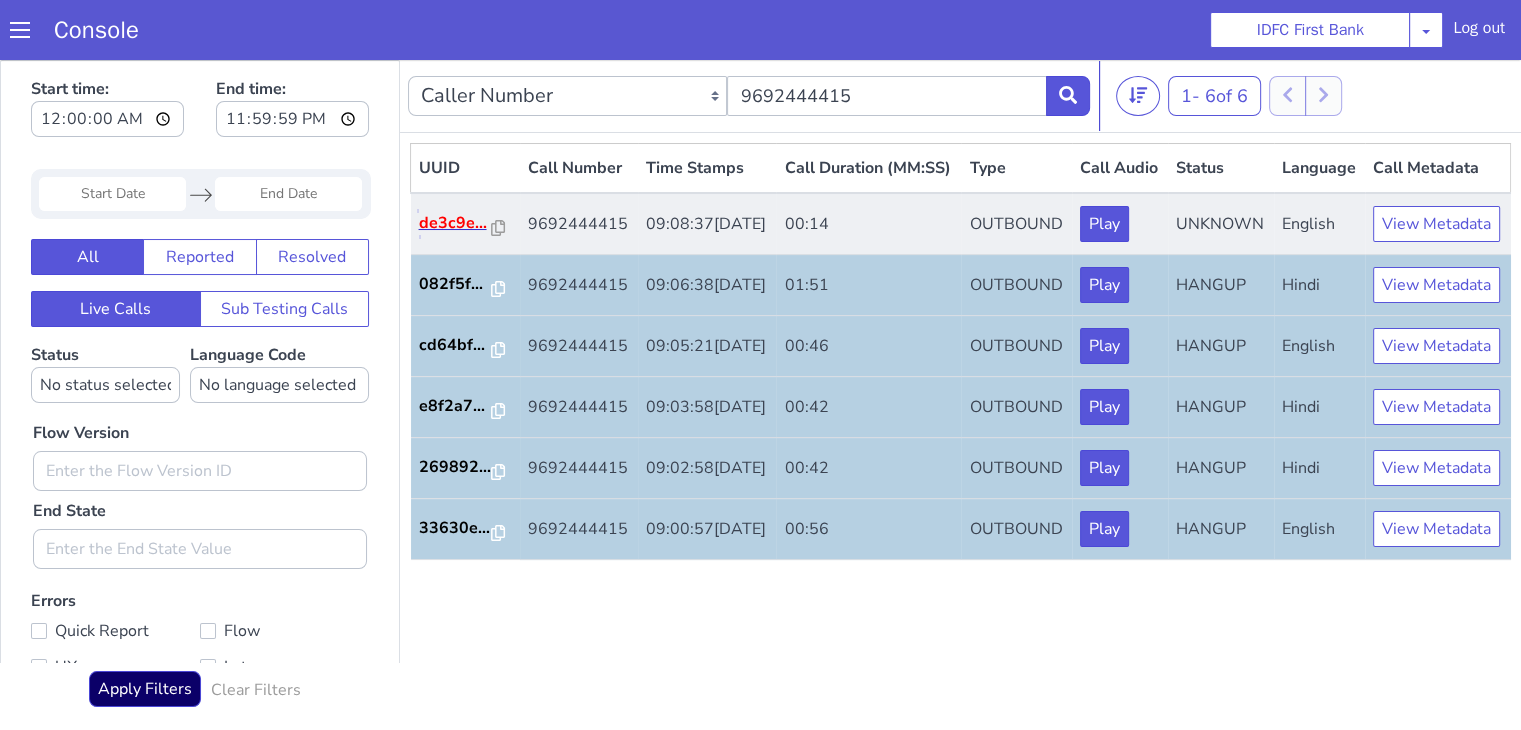 click on "de3c9e..." at bounding box center [456, 223] 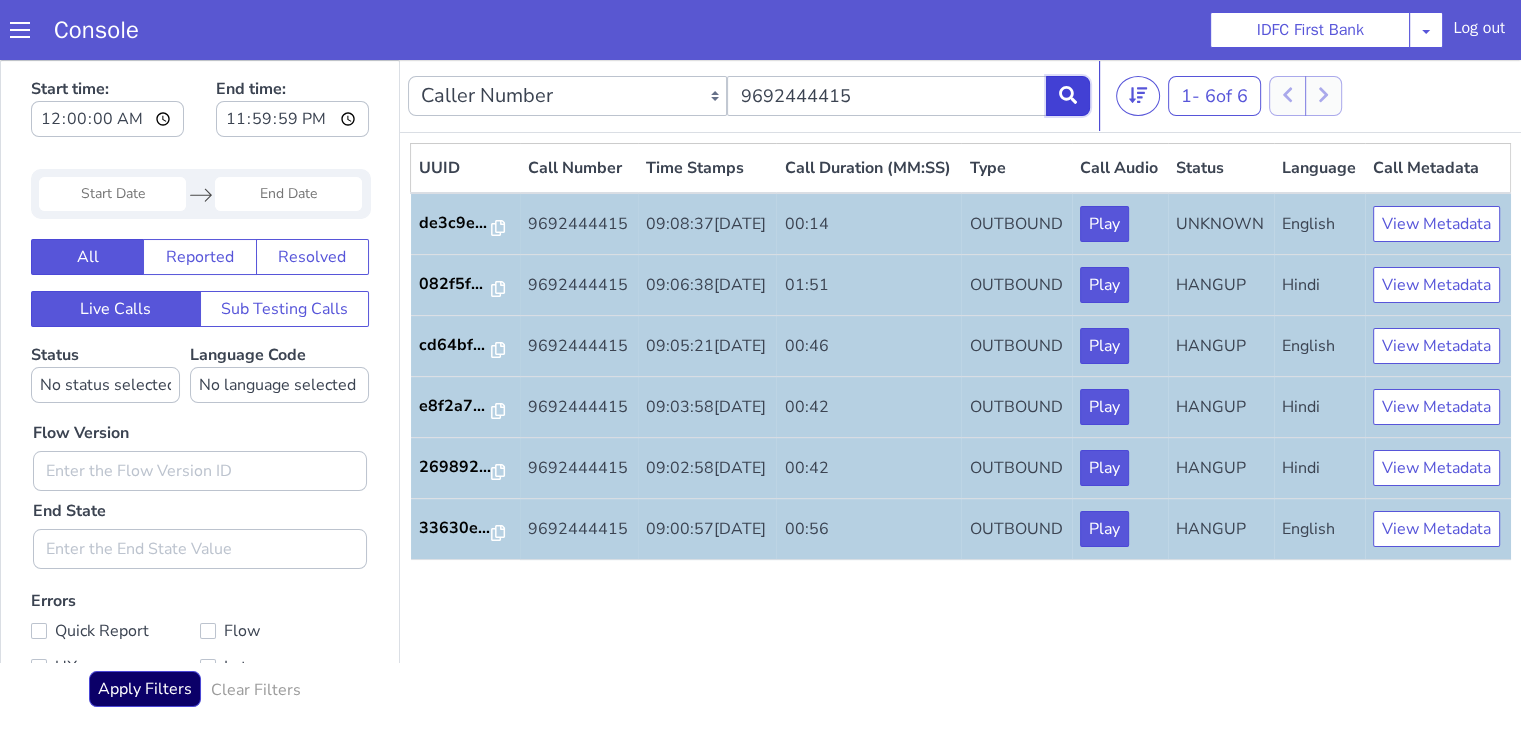 click 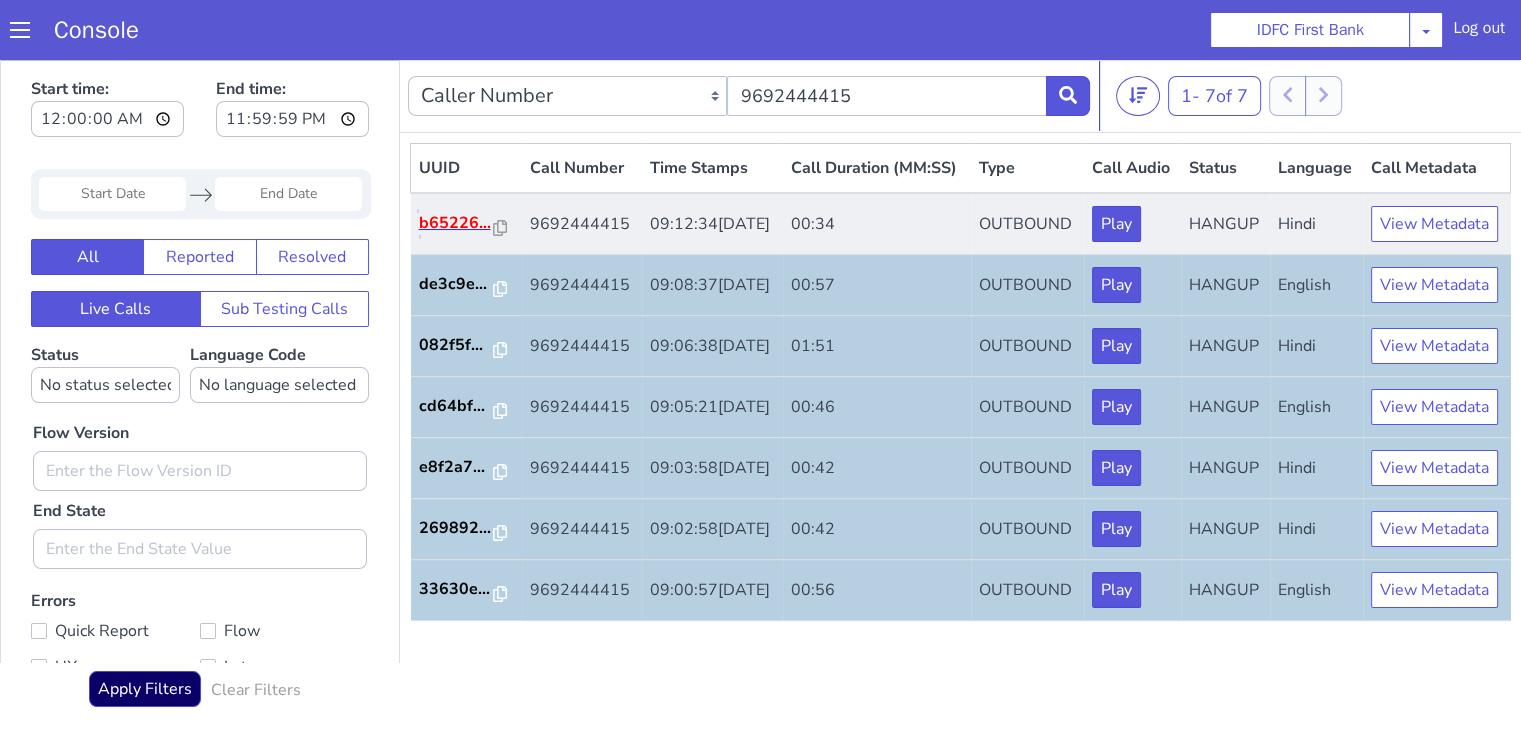 click on "b65226..." at bounding box center (457, 223) 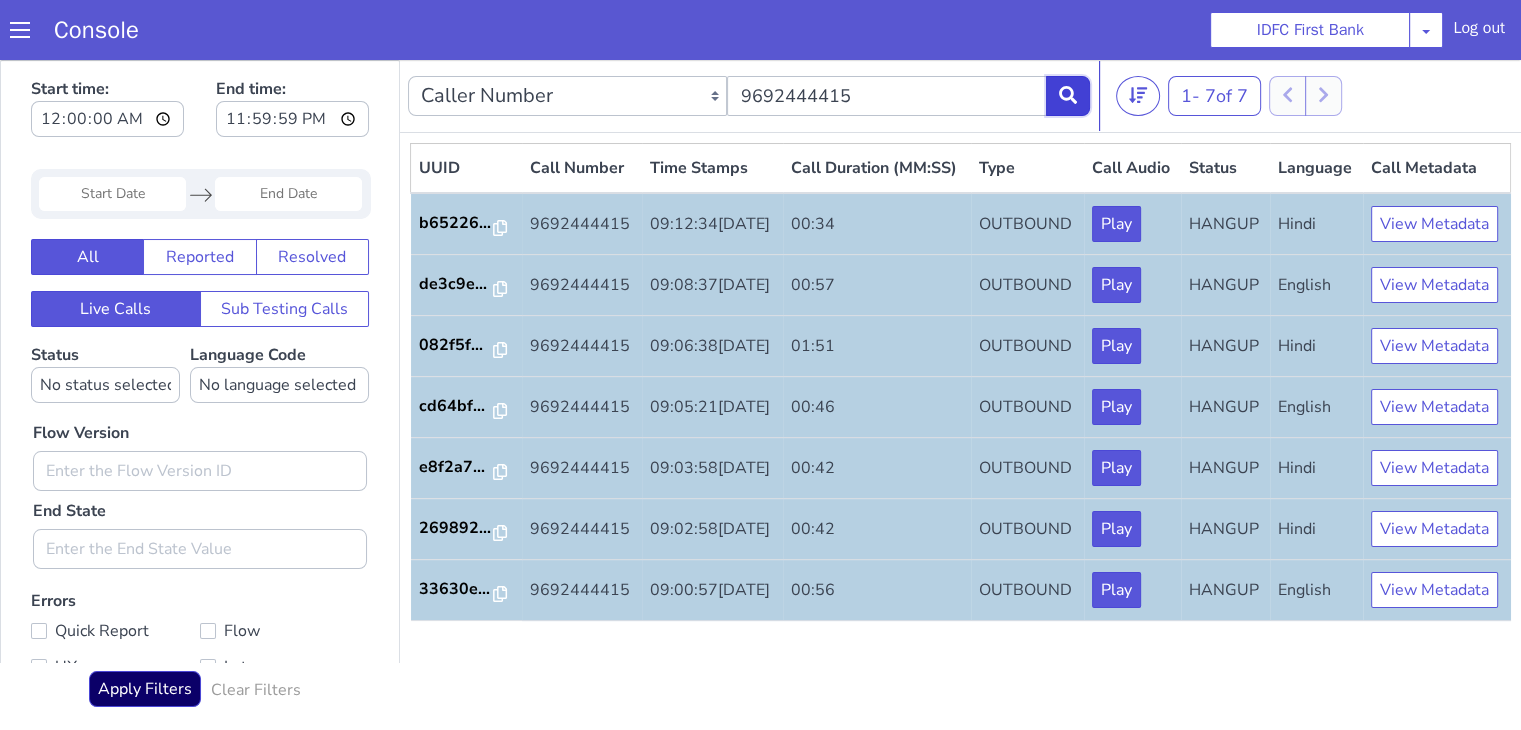 click at bounding box center (1068, 96) 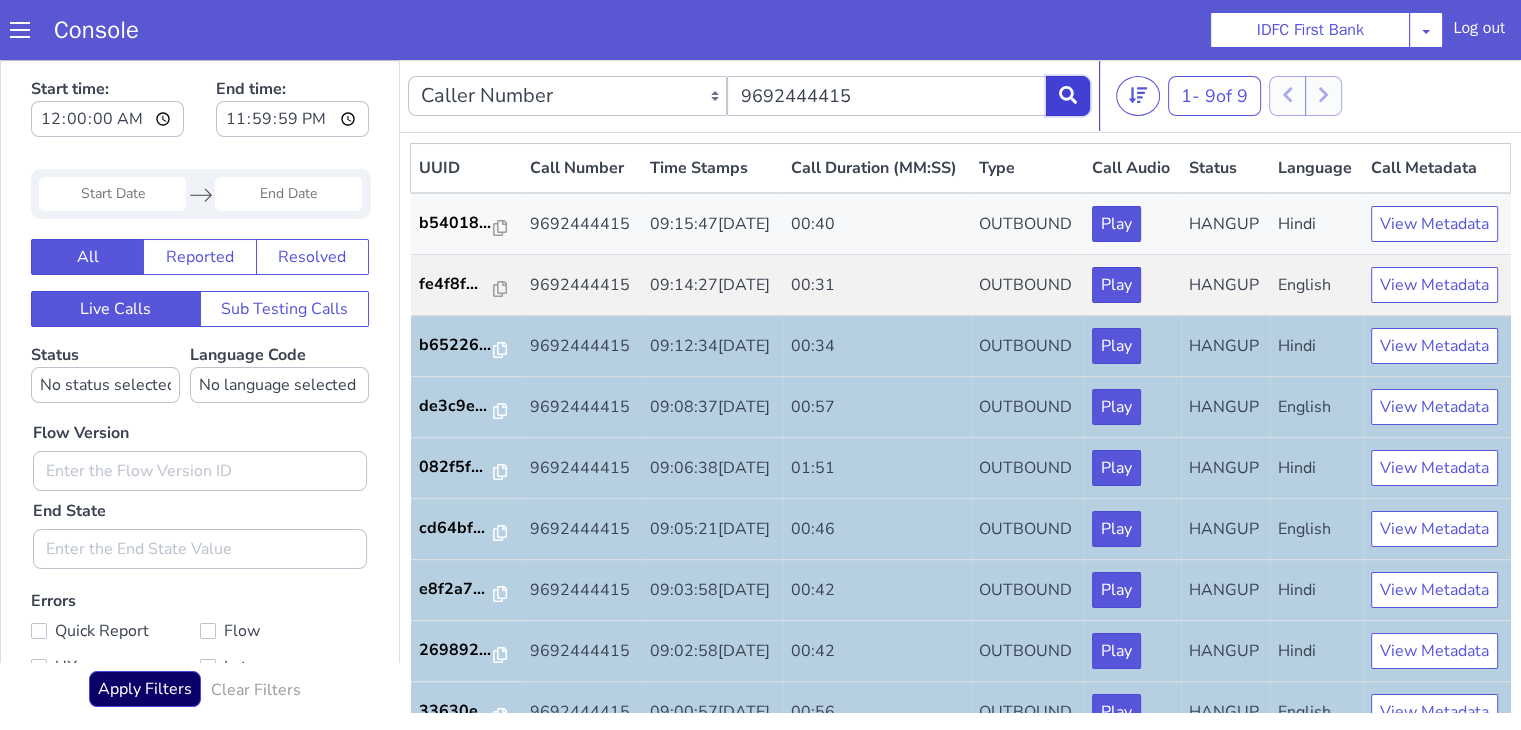 click at bounding box center (1068, 96) 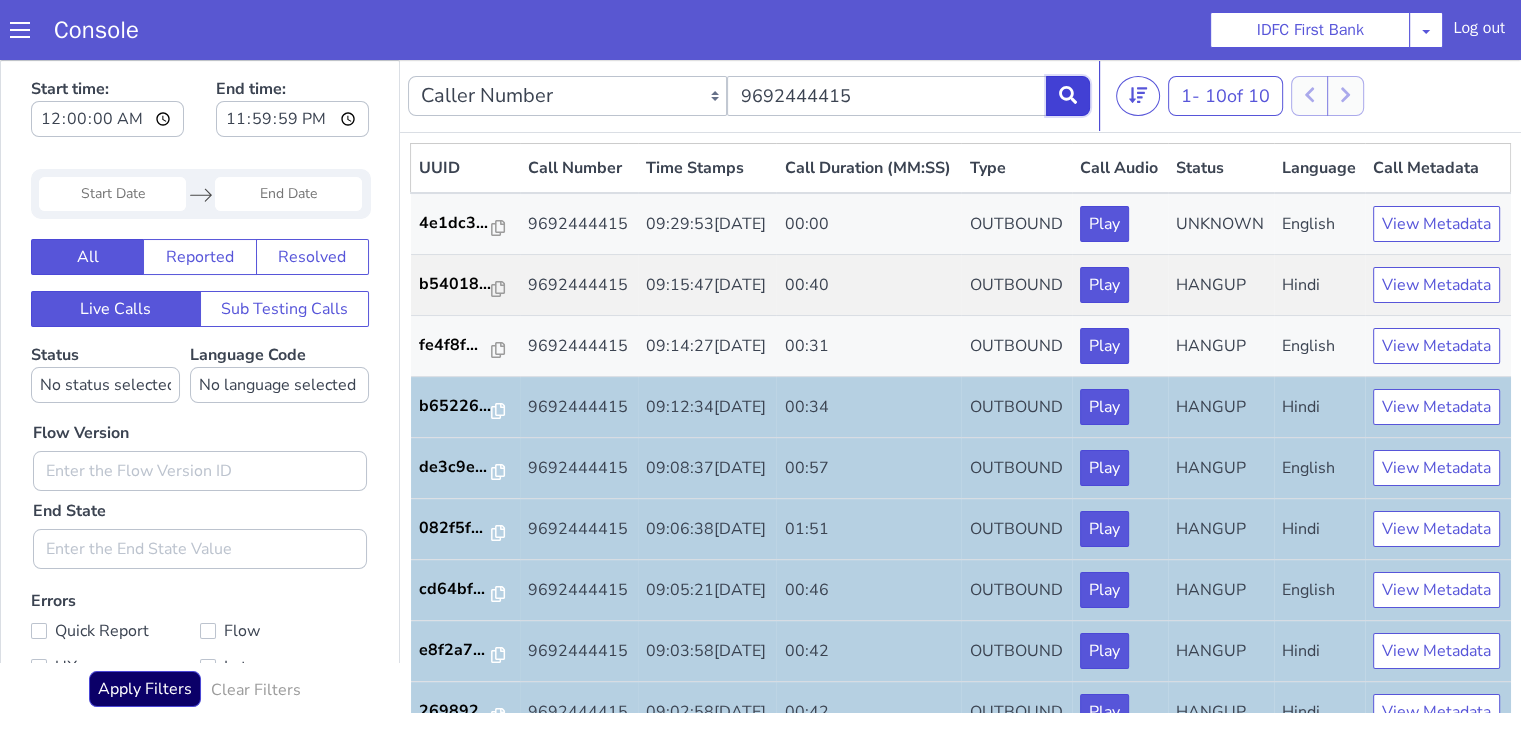 click 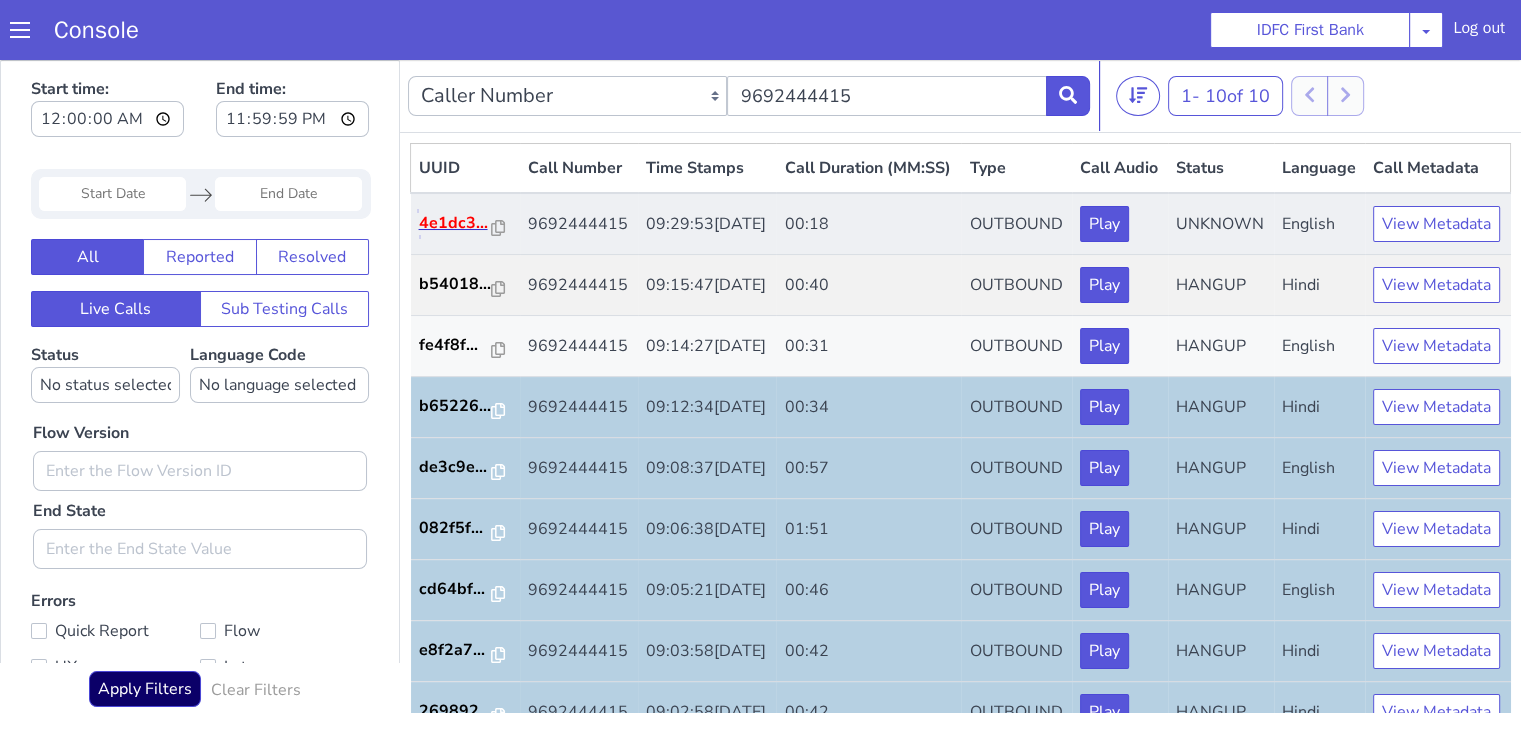 click on "4e1dc3..." at bounding box center (456, 223) 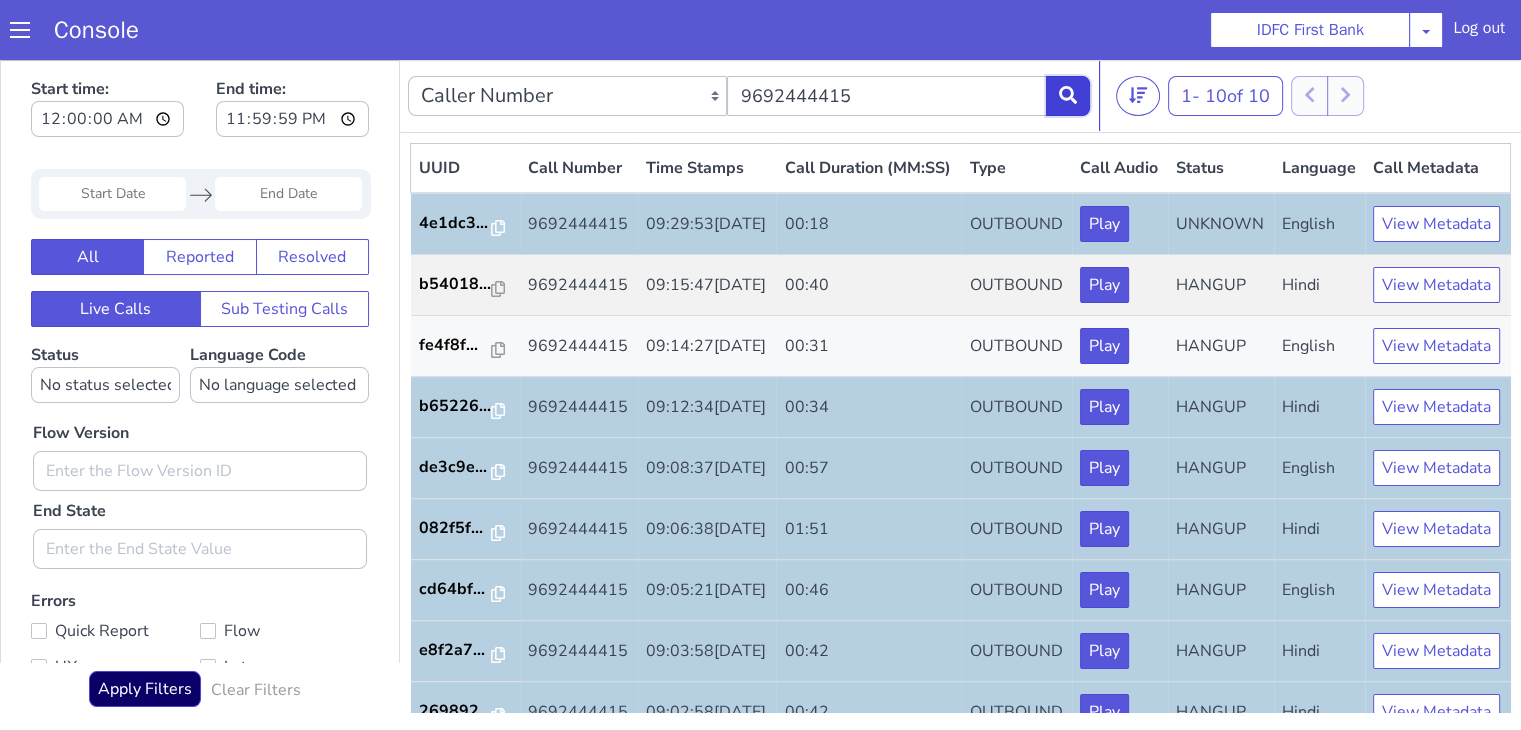 click at bounding box center (1068, 96) 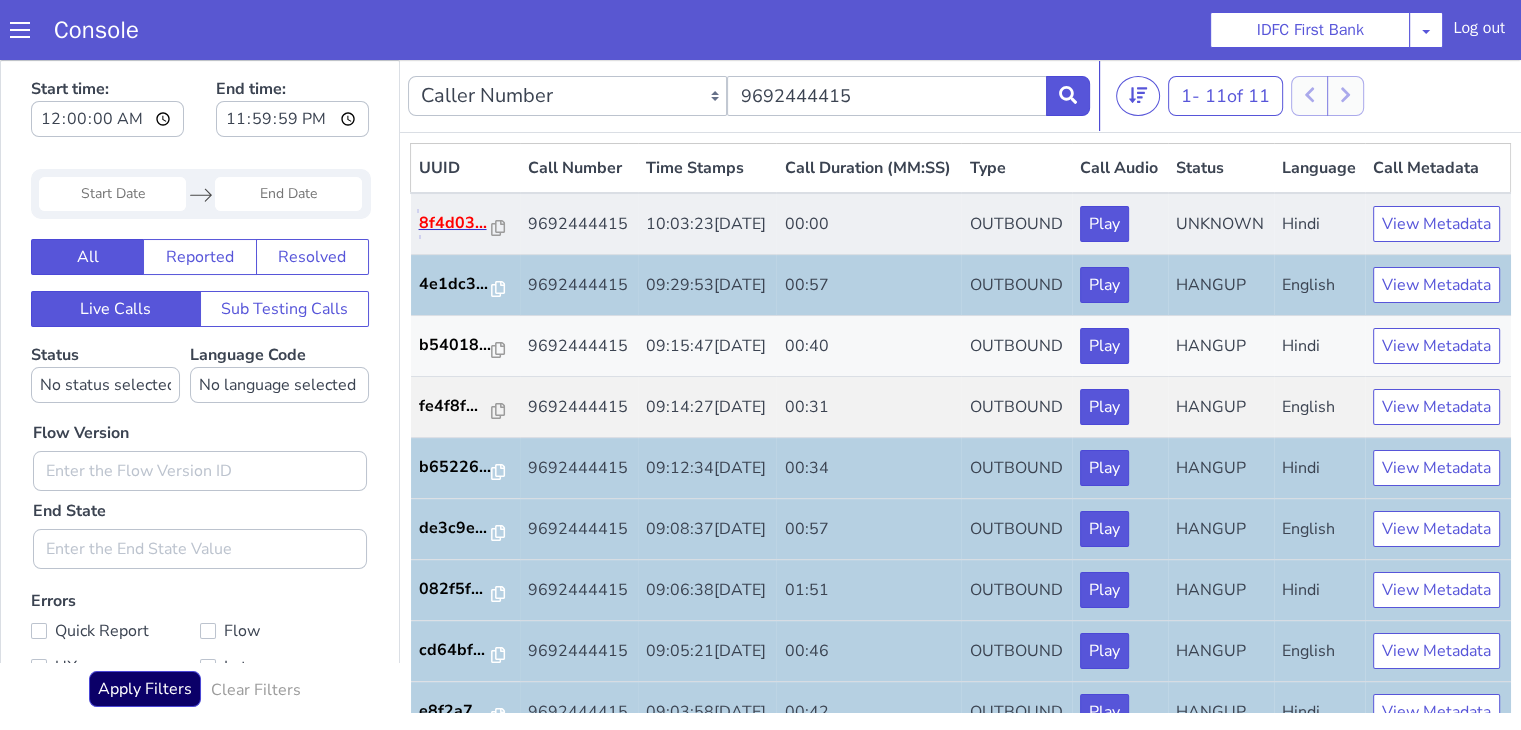 click on "8f4d03..." at bounding box center [456, 223] 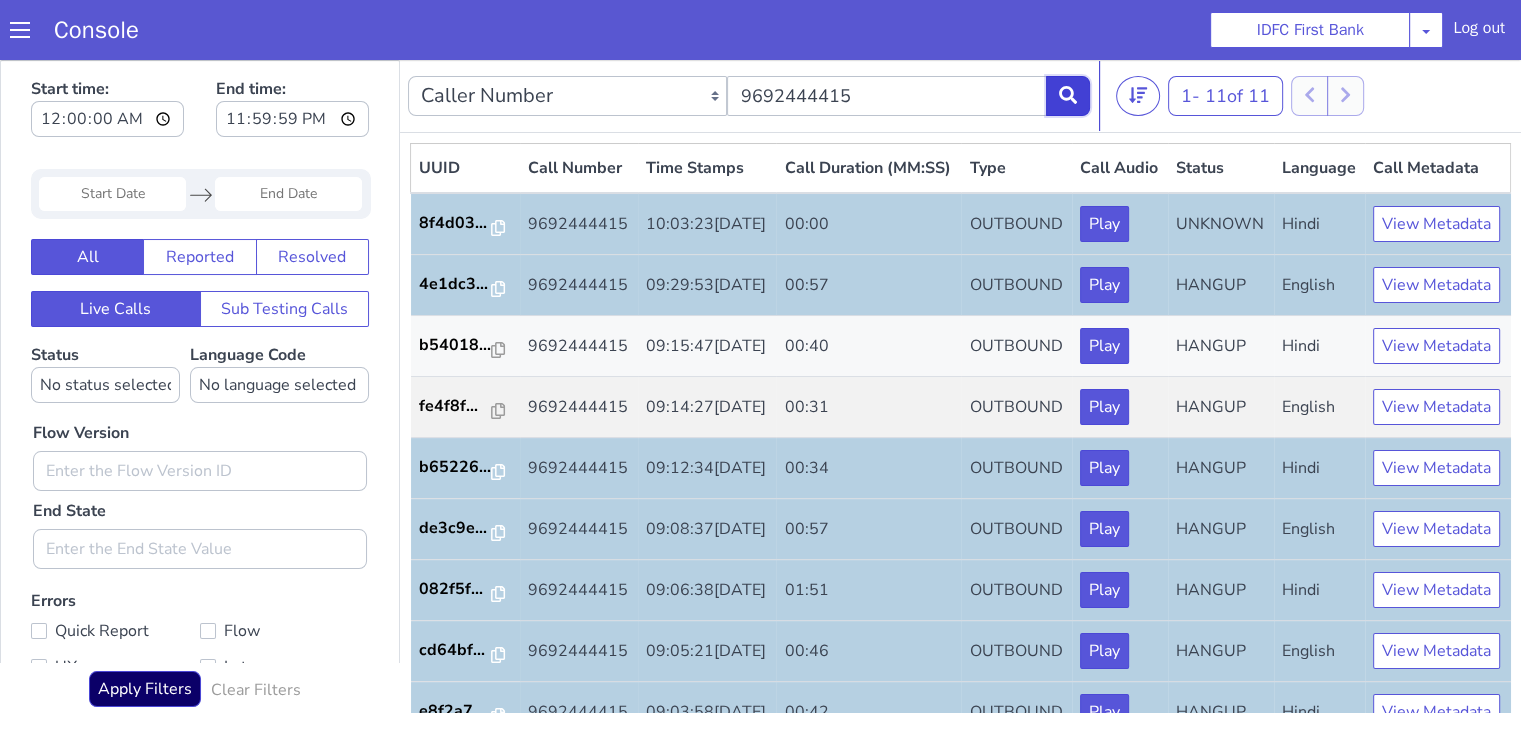 click 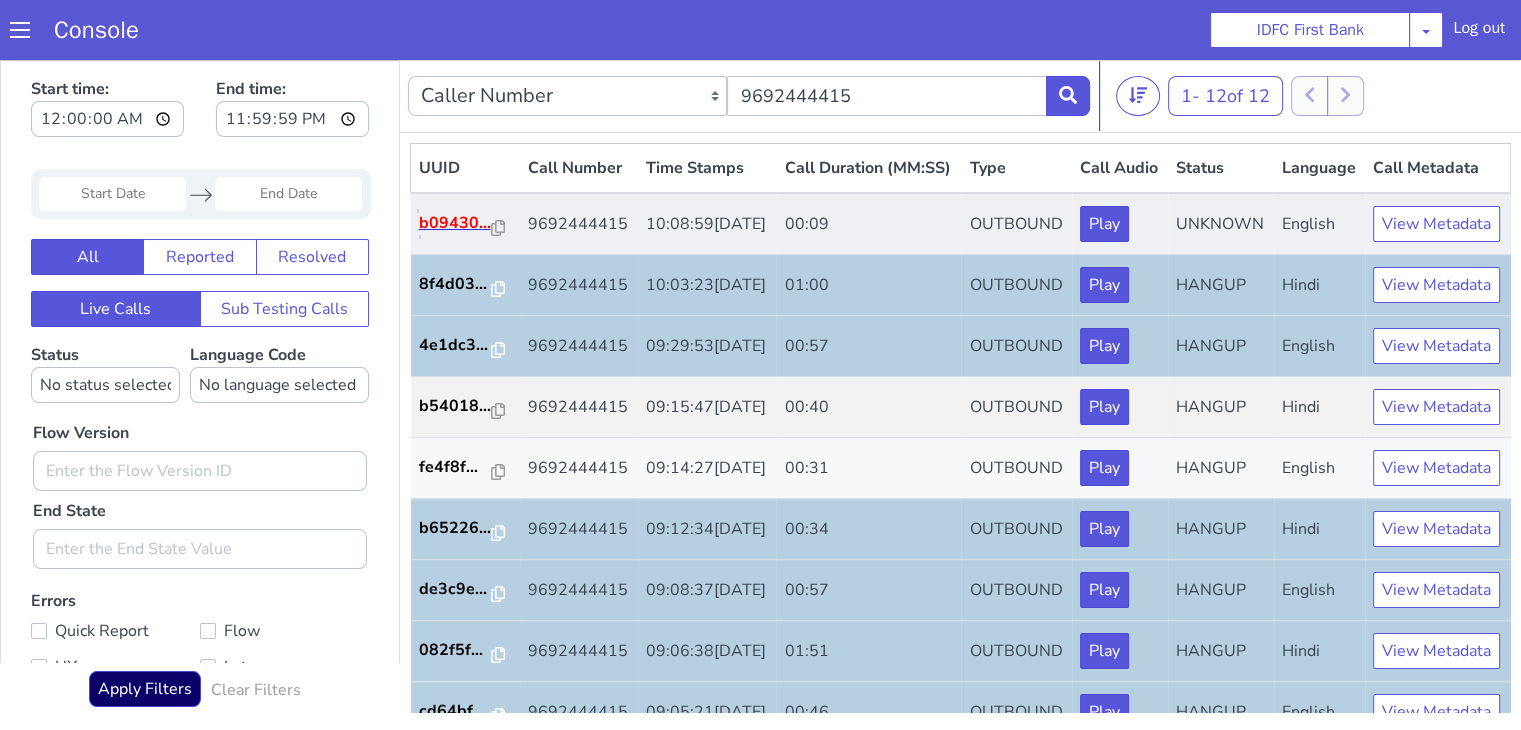 click on "b09430..." at bounding box center (456, 223) 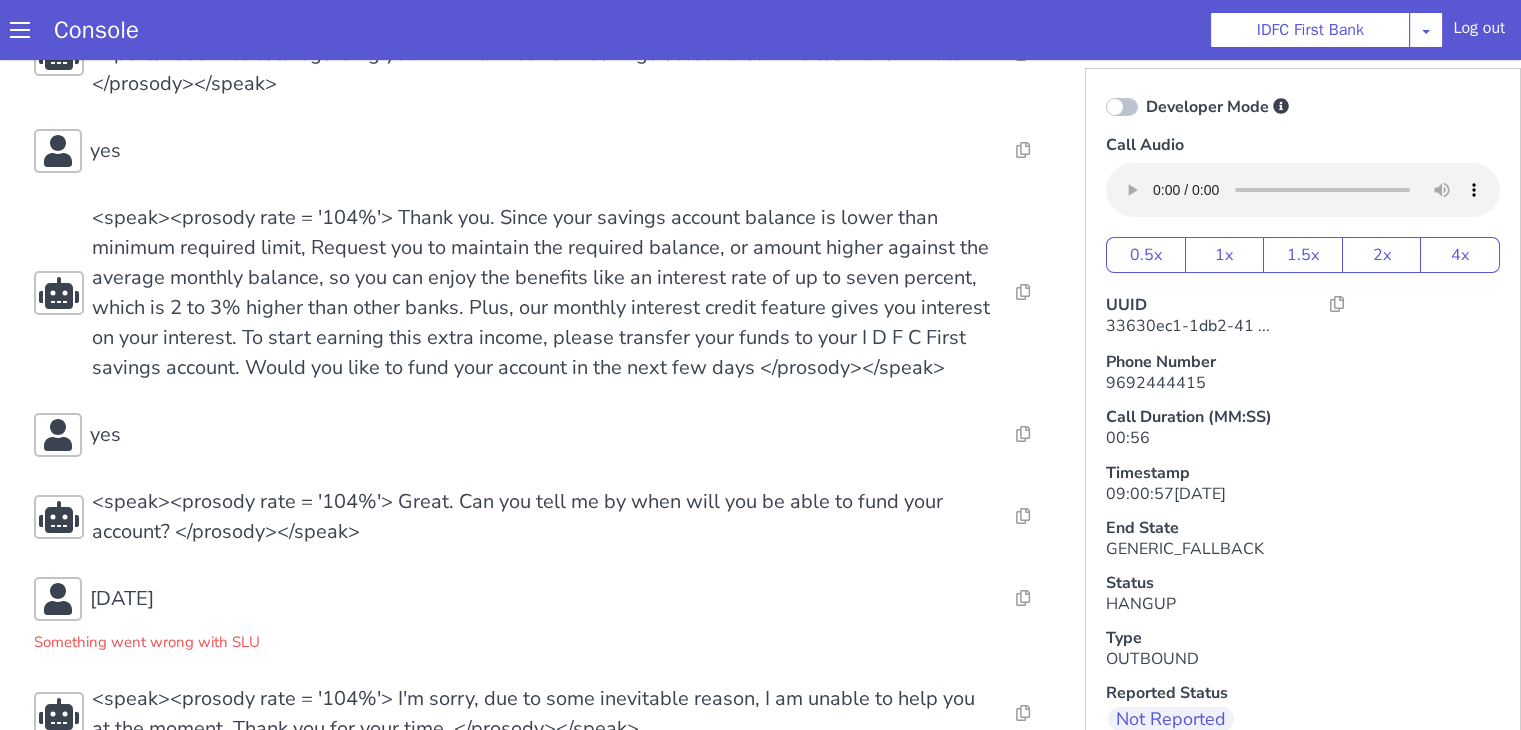 scroll, scrollTop: 184, scrollLeft: 0, axis: vertical 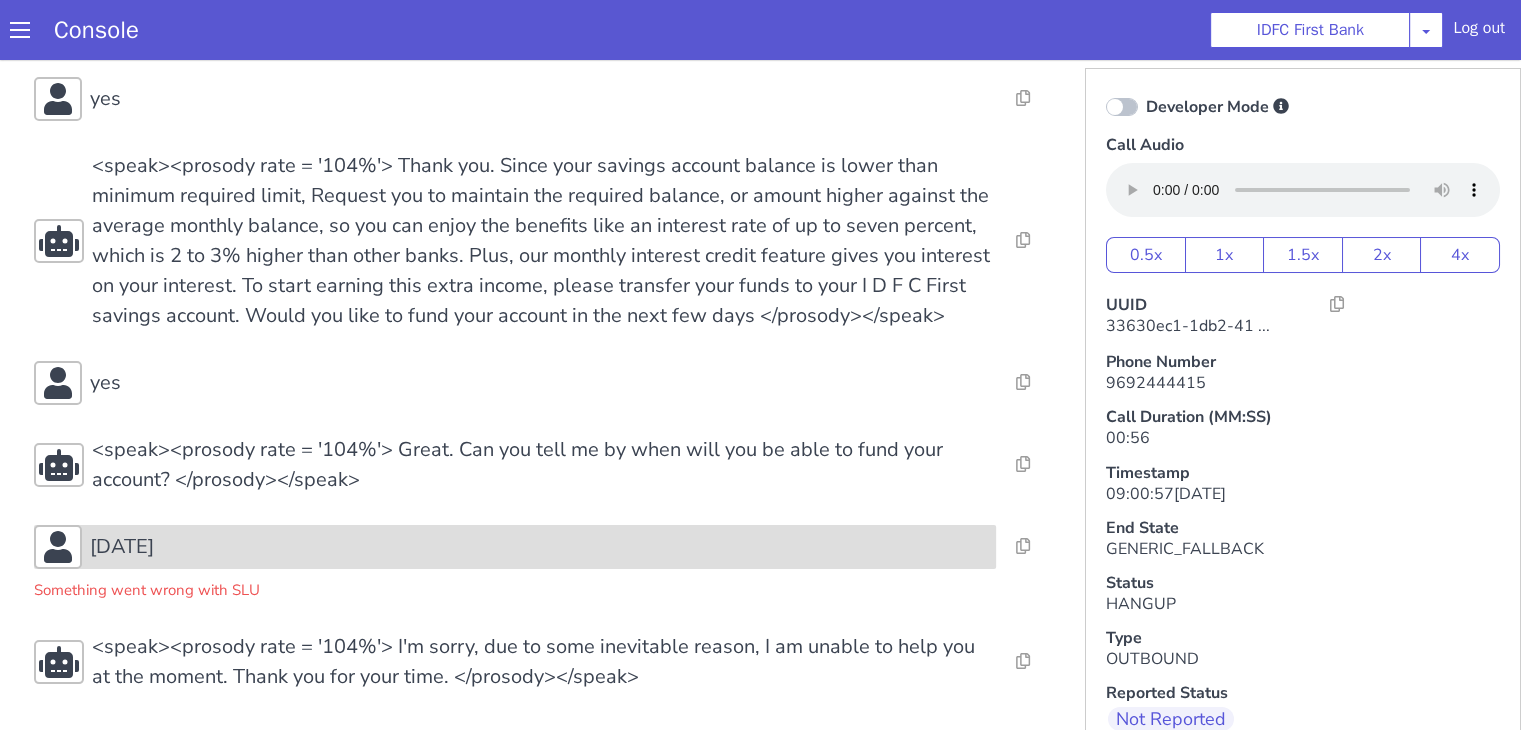 click on "[DATE]" at bounding box center [539, 547] 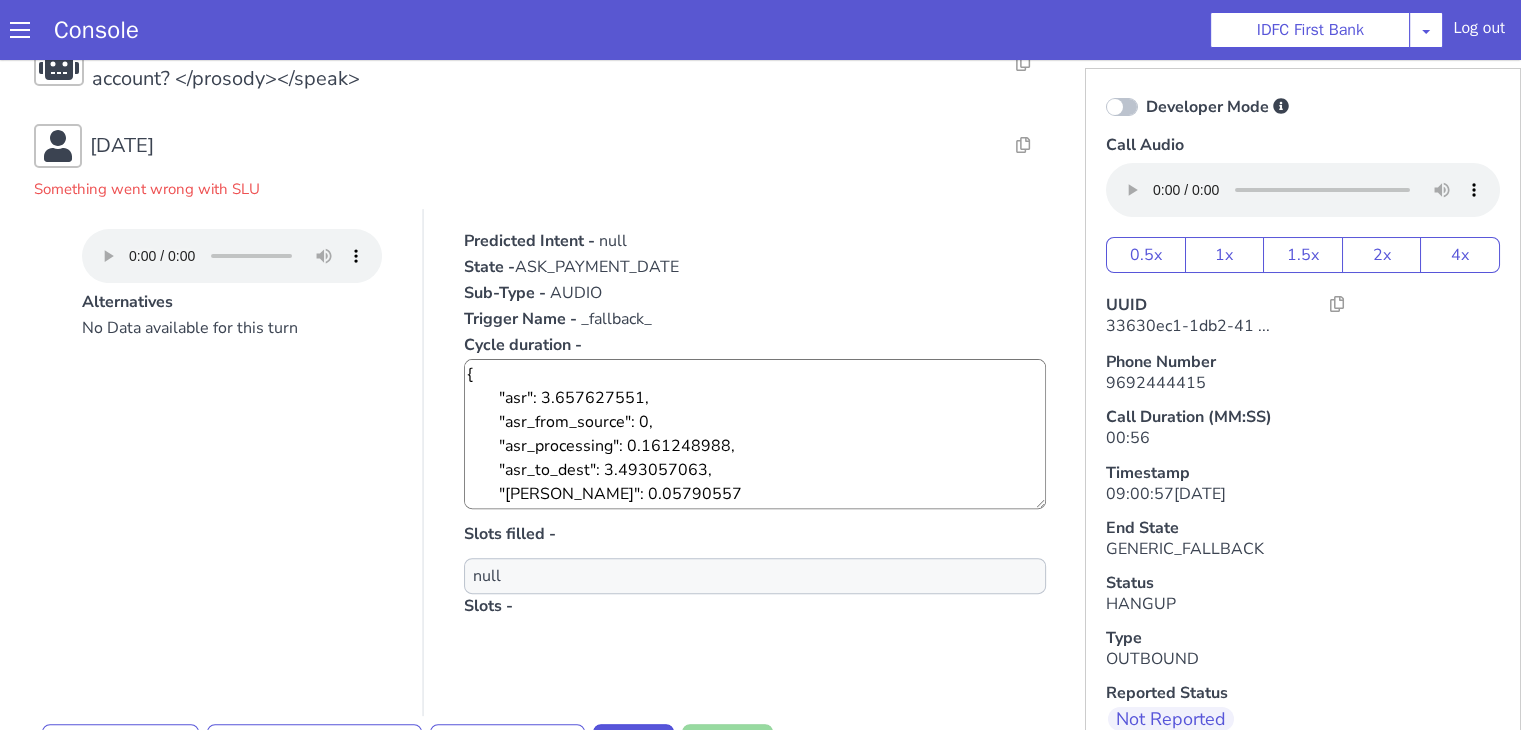 scroll, scrollTop: 184, scrollLeft: 0, axis: vertical 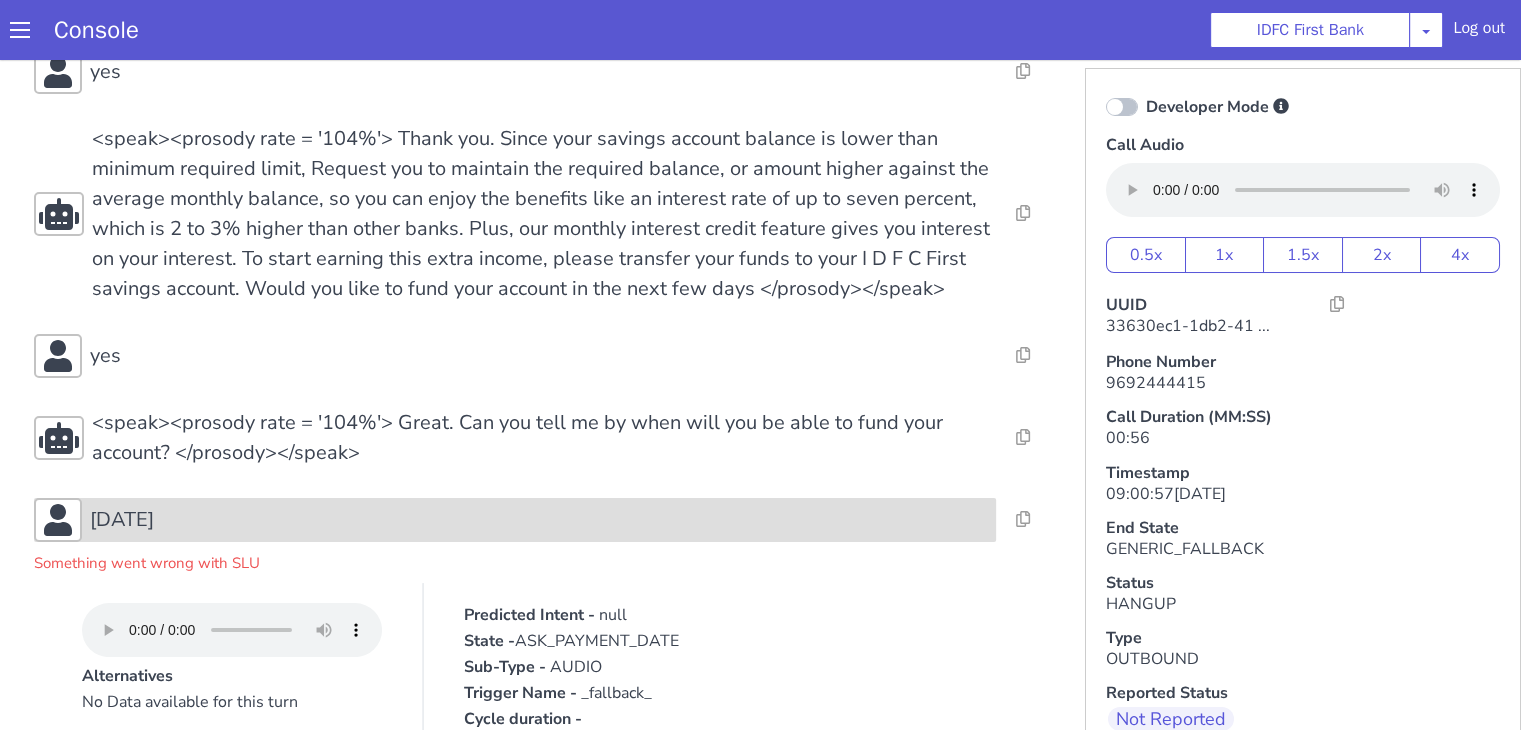 click on "today" at bounding box center [515, 520] 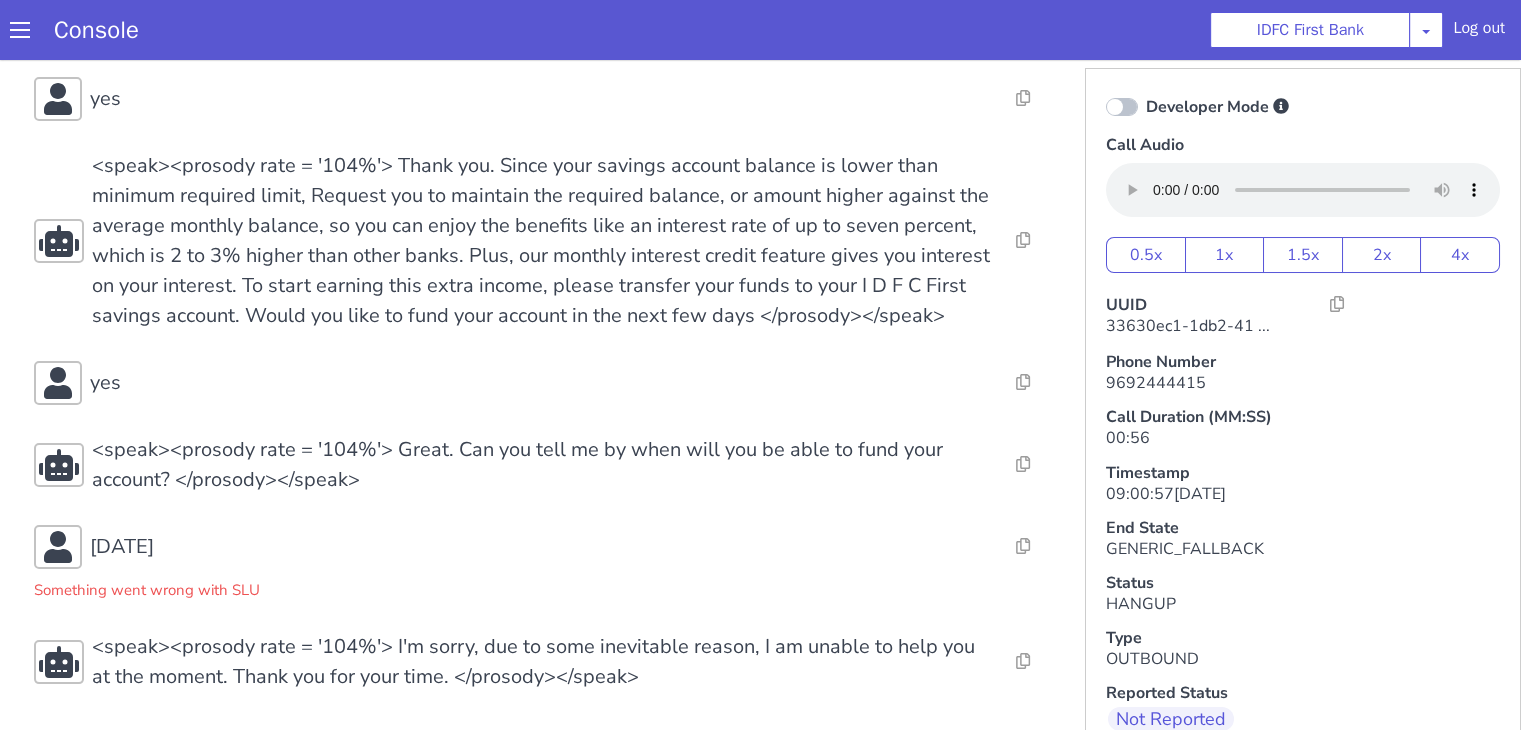 scroll, scrollTop: 5, scrollLeft: 0, axis: vertical 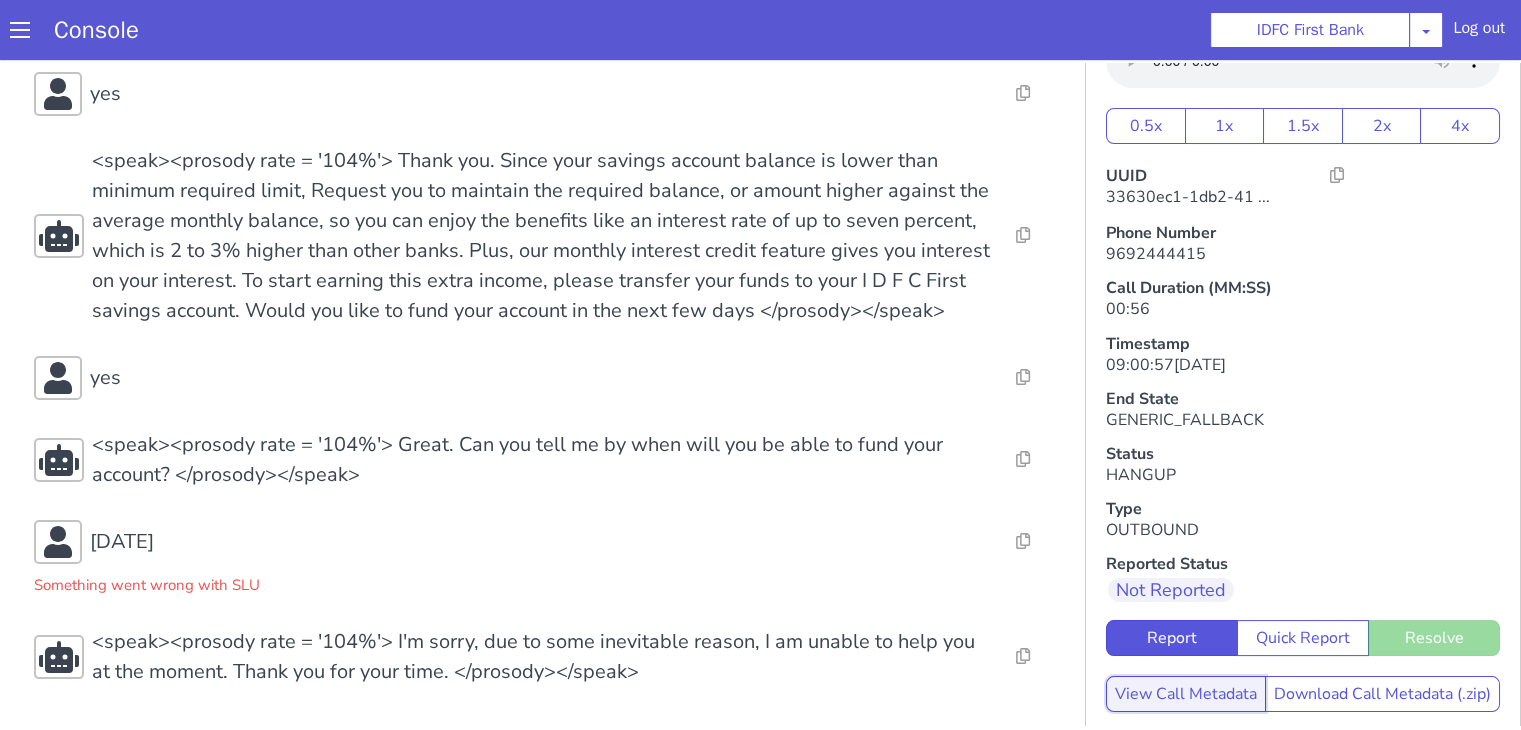 click on "View Call Metadata" at bounding box center [1186, 694] 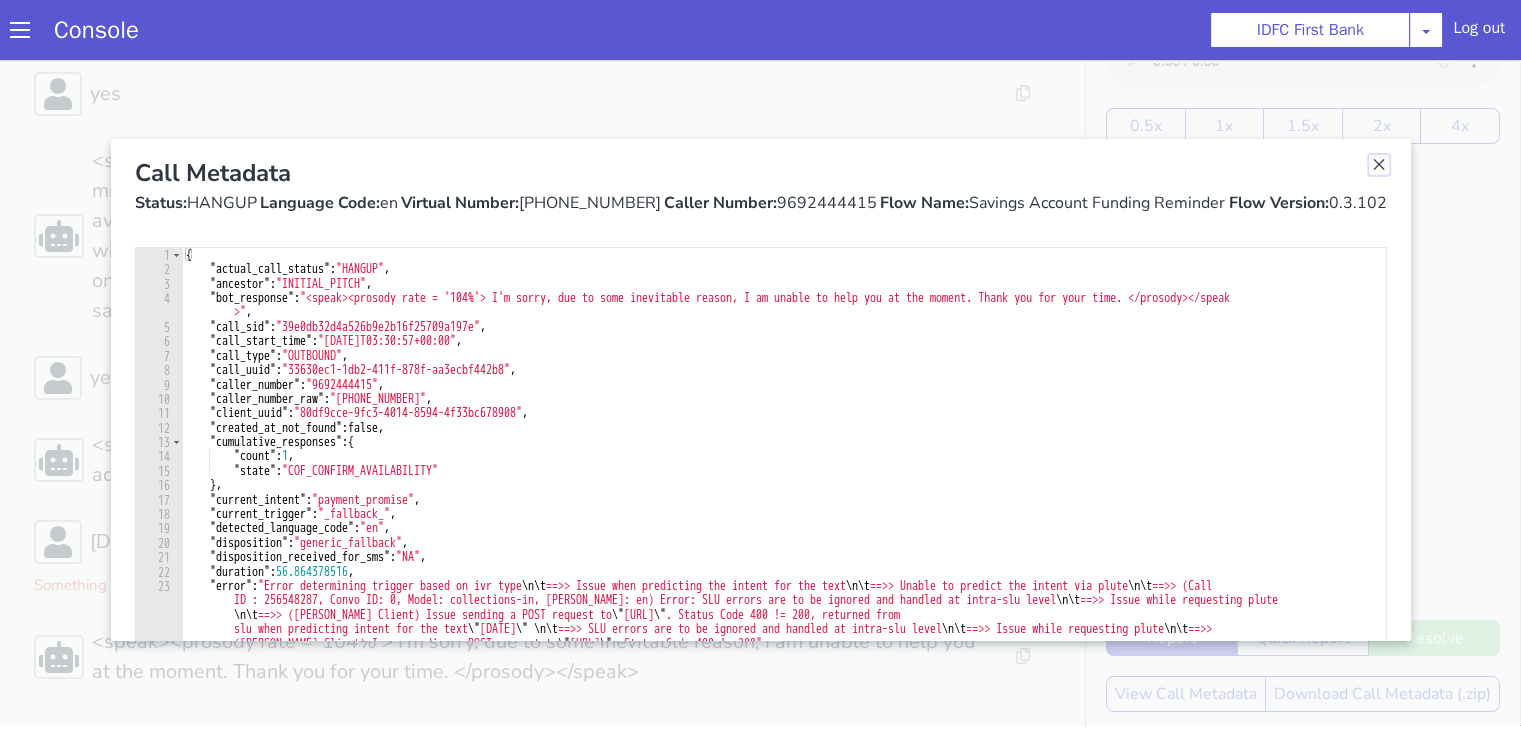 click at bounding box center [1379, 165] 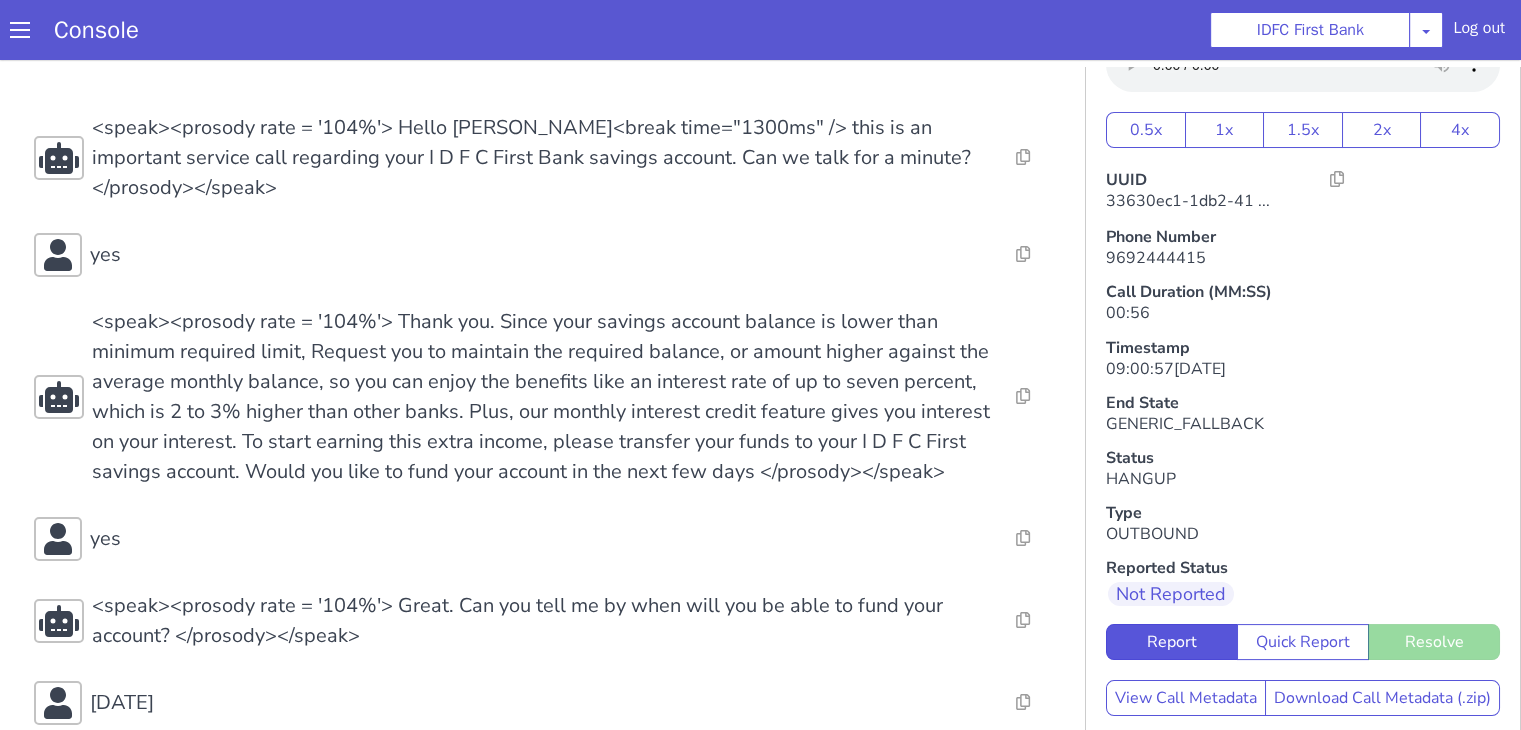 scroll, scrollTop: 0, scrollLeft: 0, axis: both 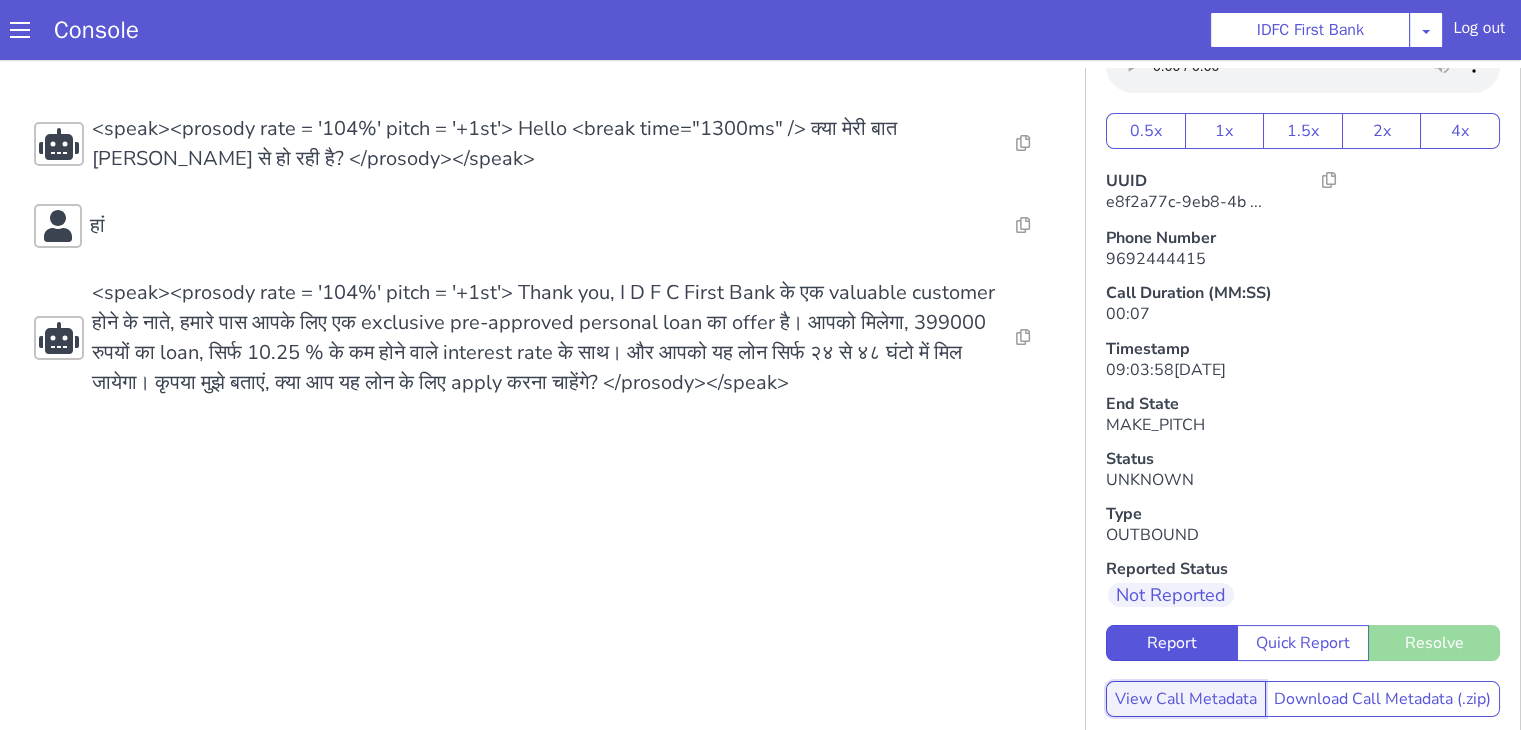 click on "View Call Metadata" at bounding box center [1186, 699] 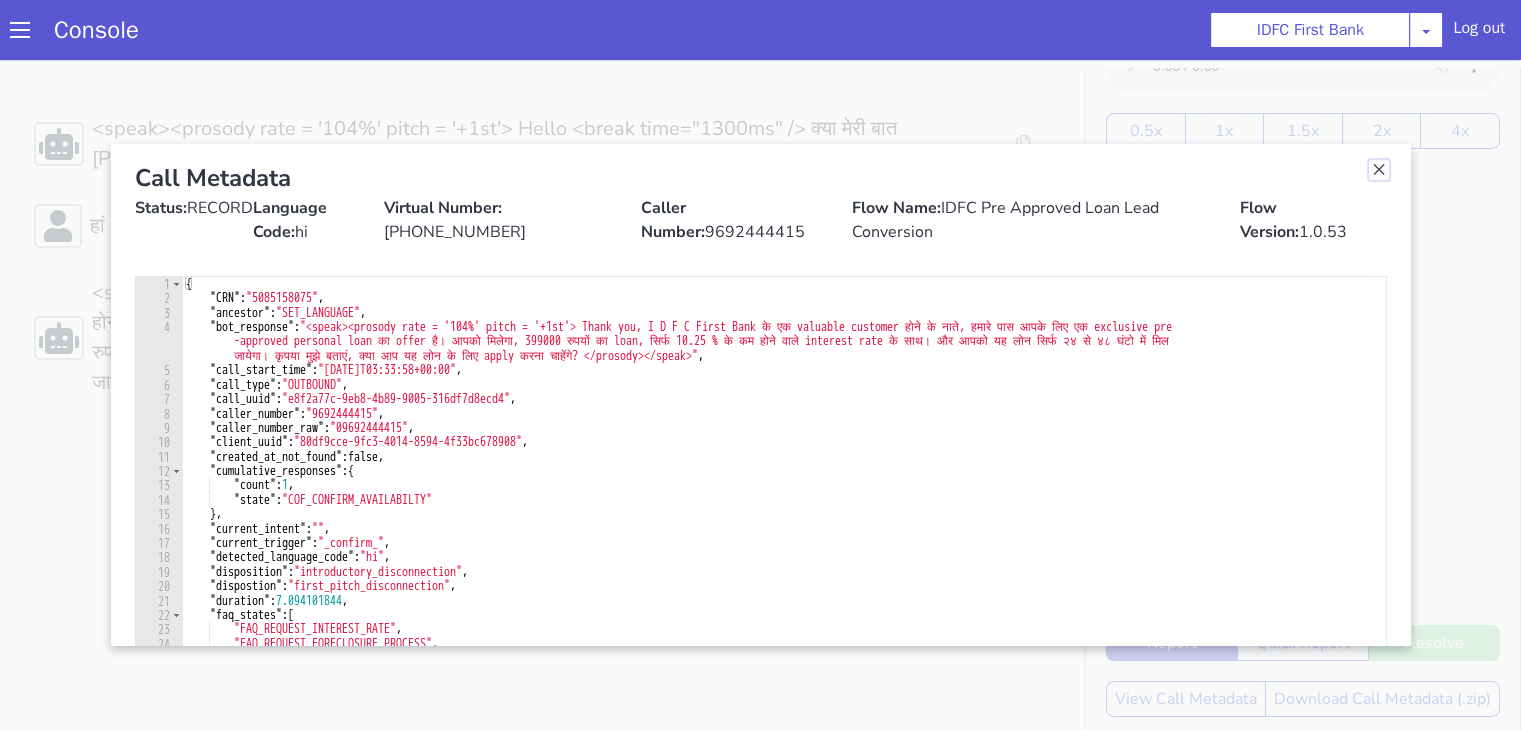 click at bounding box center [1379, 170] 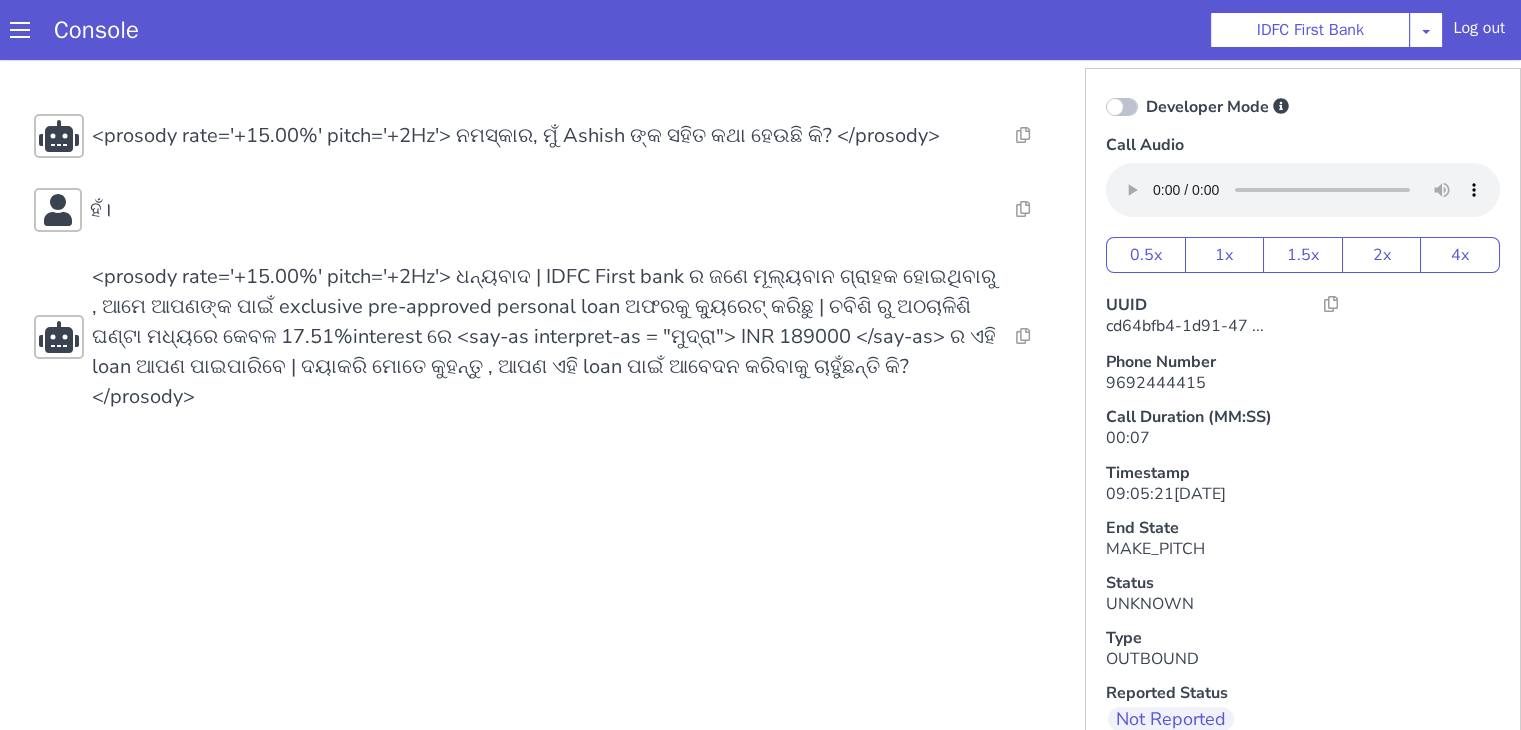 scroll, scrollTop: 0, scrollLeft: 0, axis: both 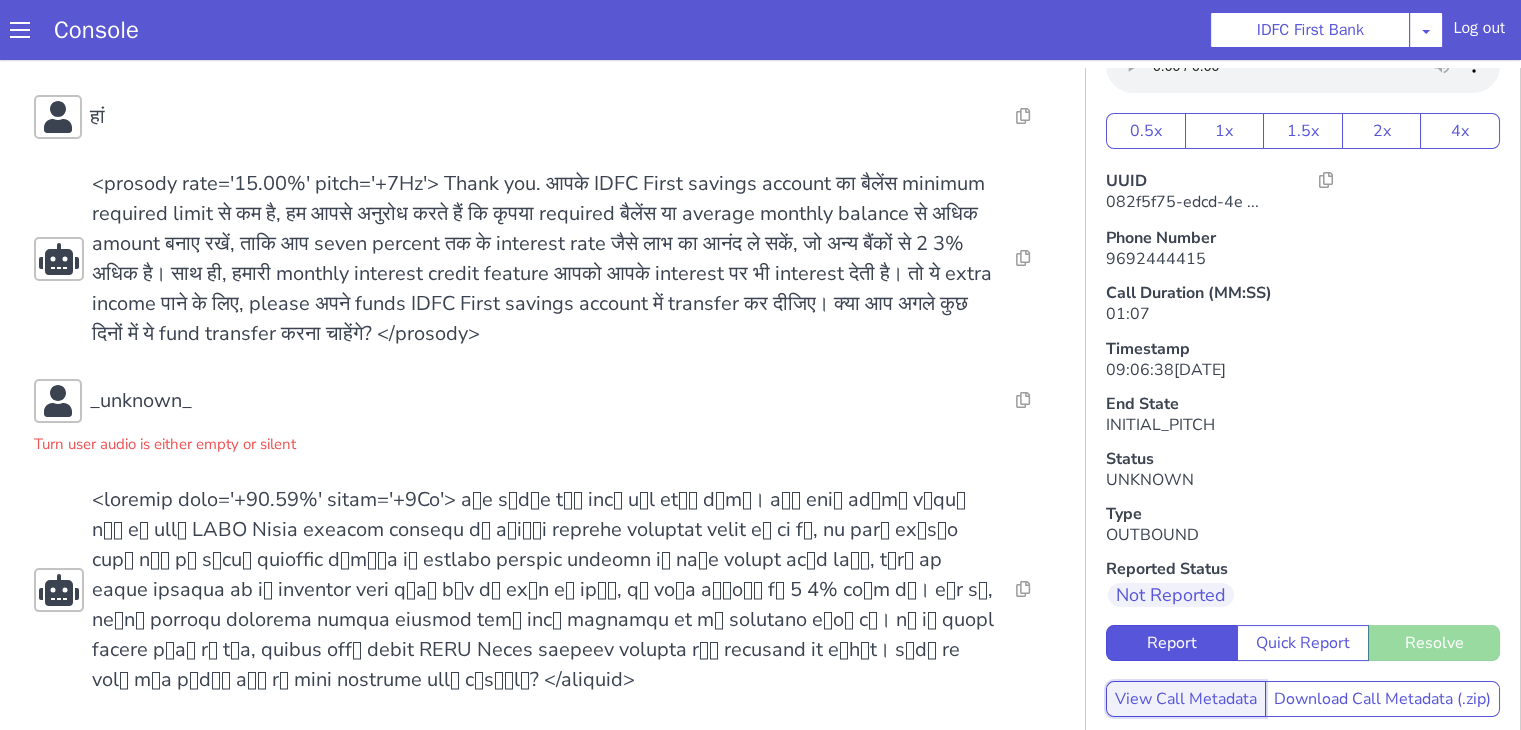 click on "View Call Metadata" at bounding box center (1186, 699) 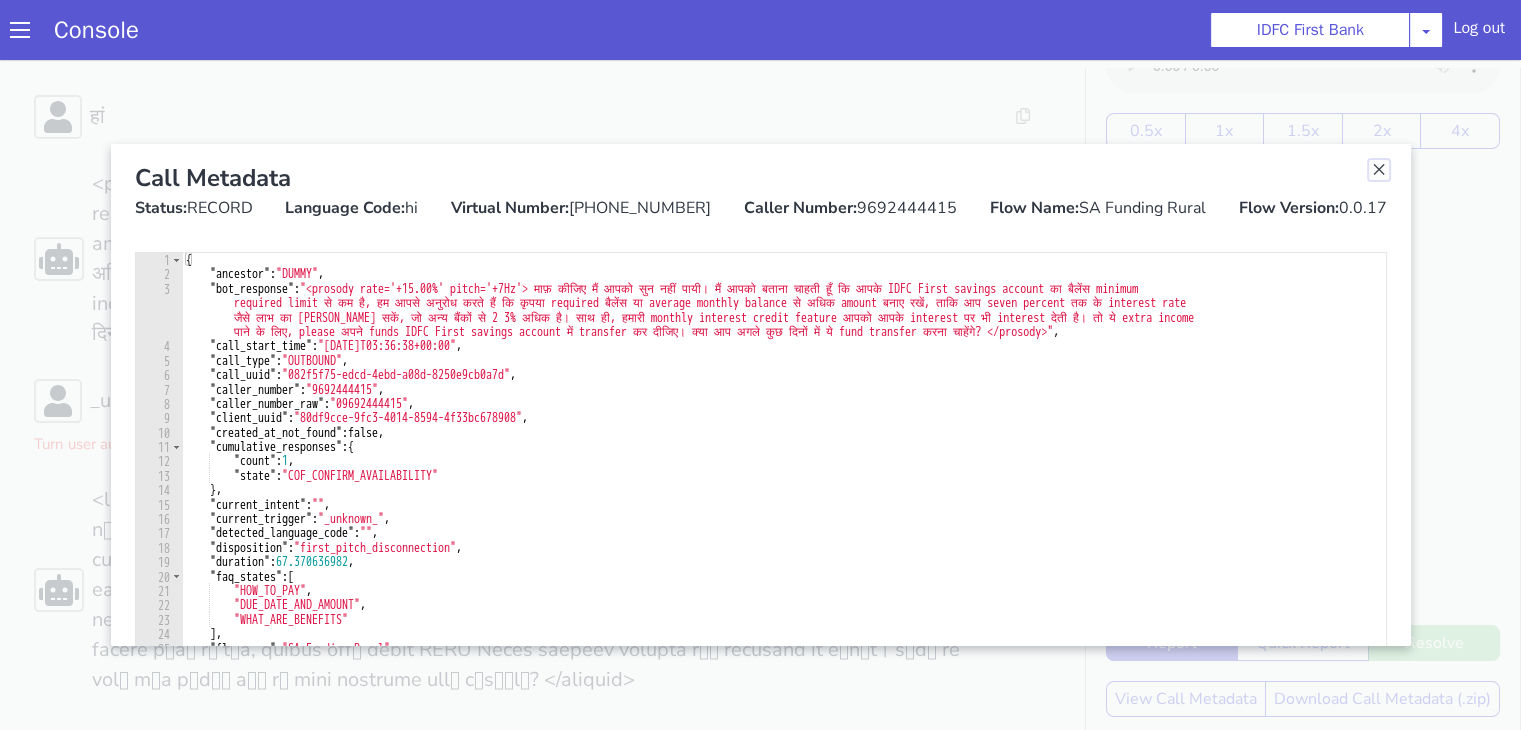 click at bounding box center [1379, 170] 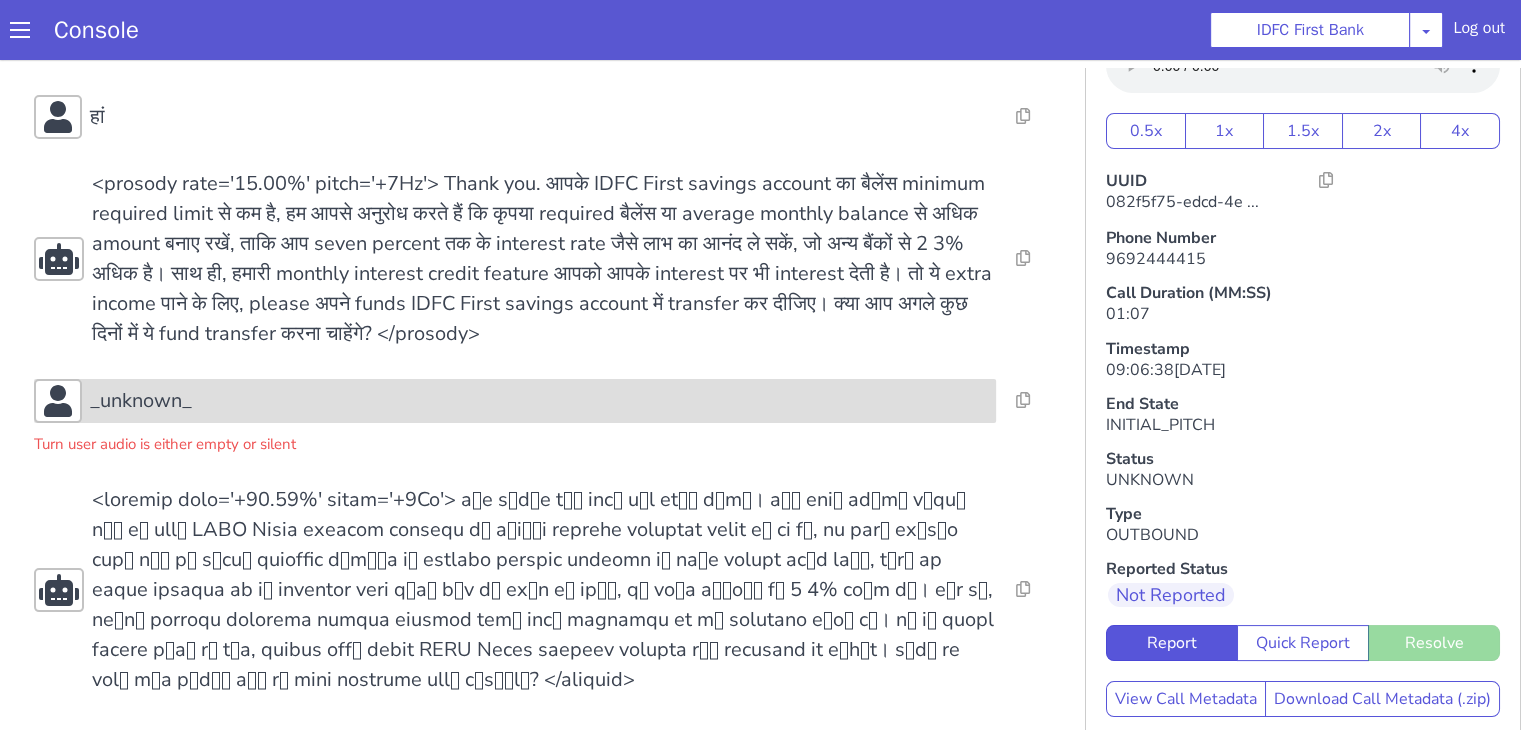 click on "_unknown_" at bounding box center (539, 401) 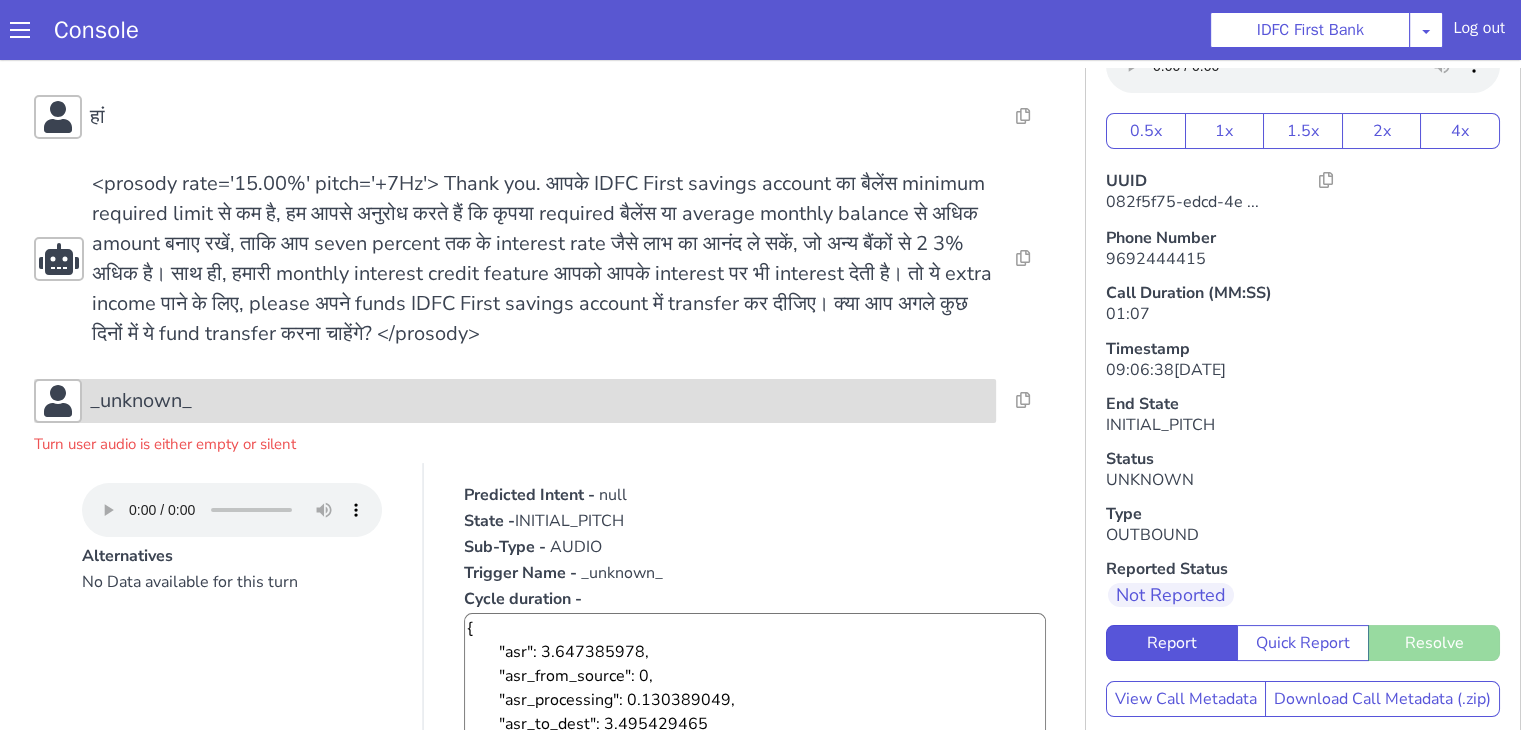 click on "_unknown_" at bounding box center (539, 401) 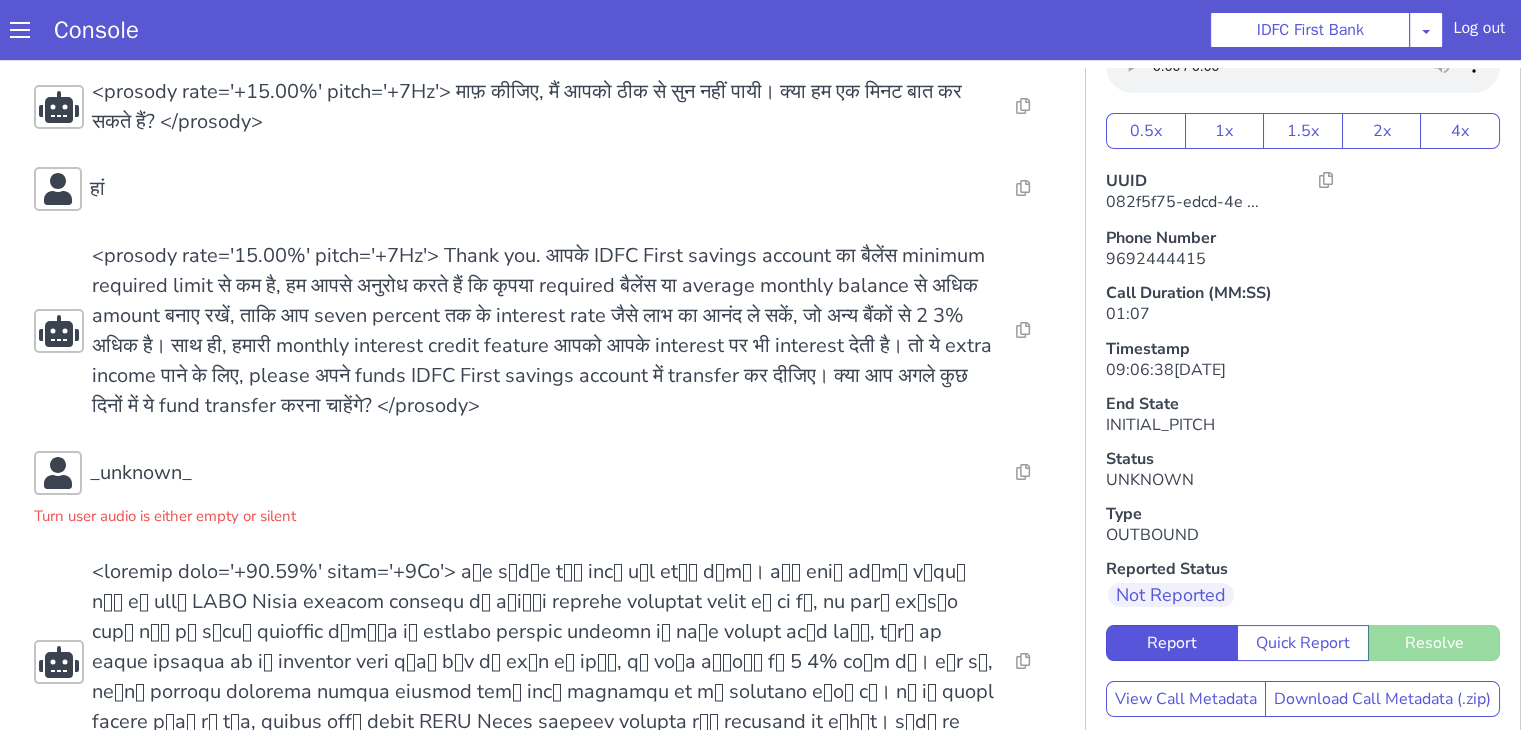 scroll, scrollTop: 300, scrollLeft: 0, axis: vertical 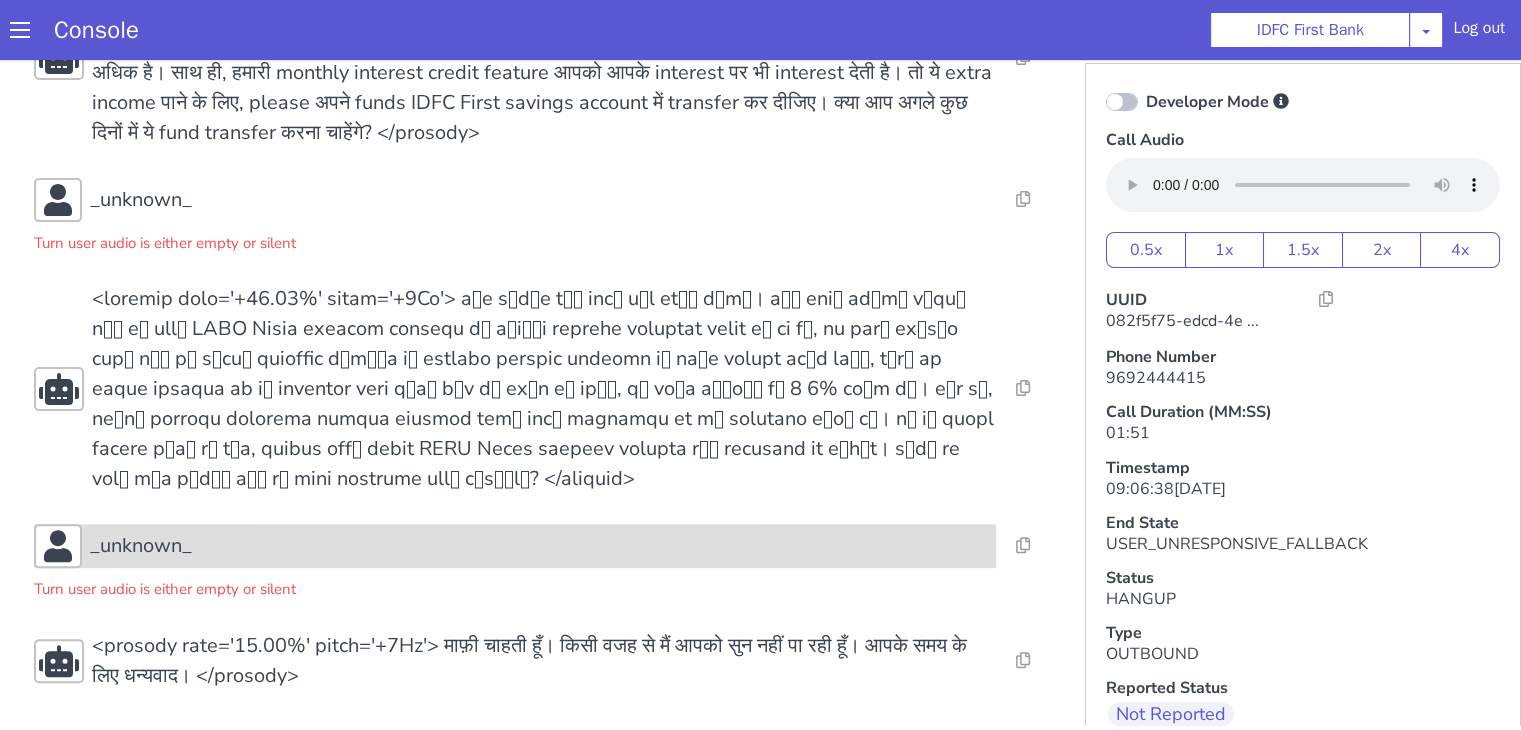 click on "_unknown_" at bounding box center [539, 546] 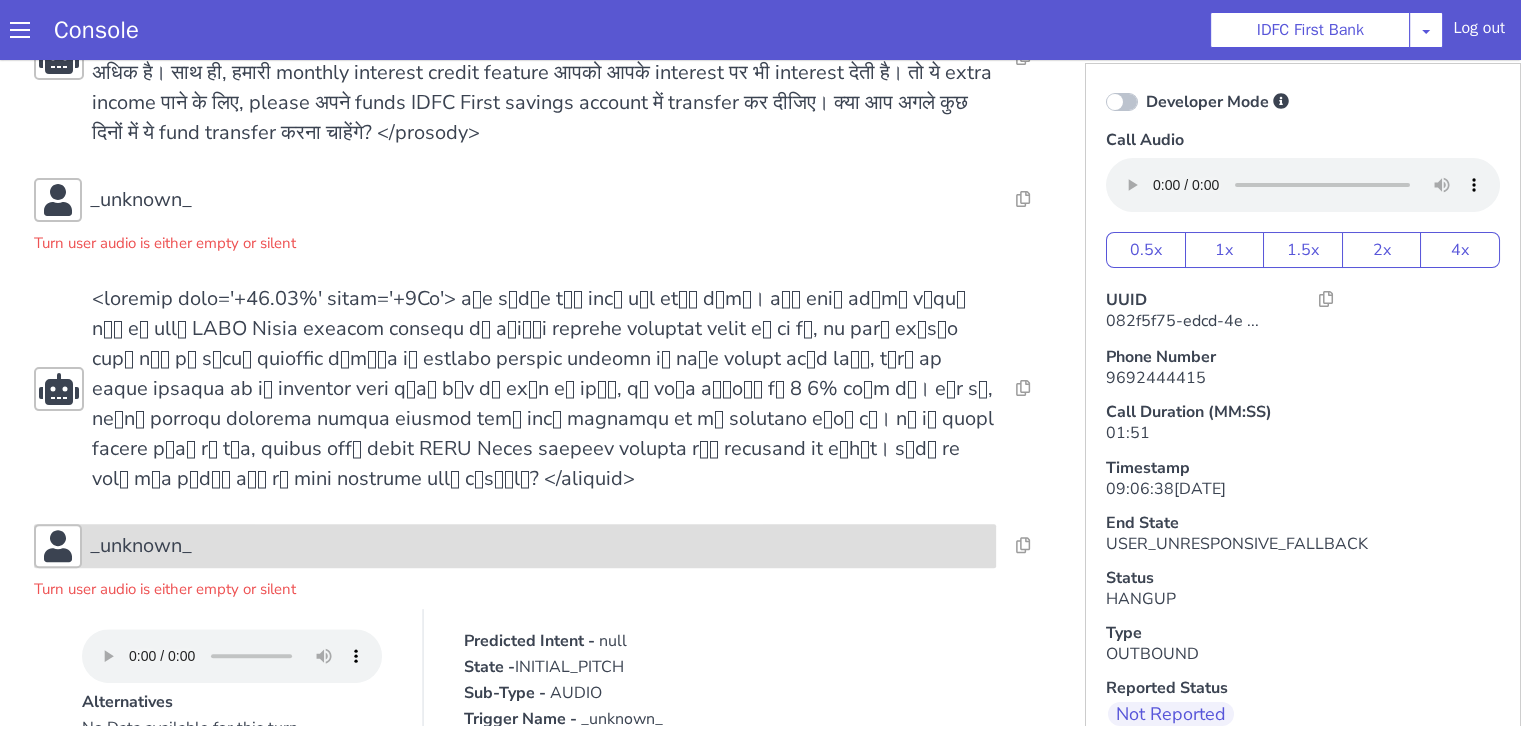 click on "_unknown_" at bounding box center (539, 546) 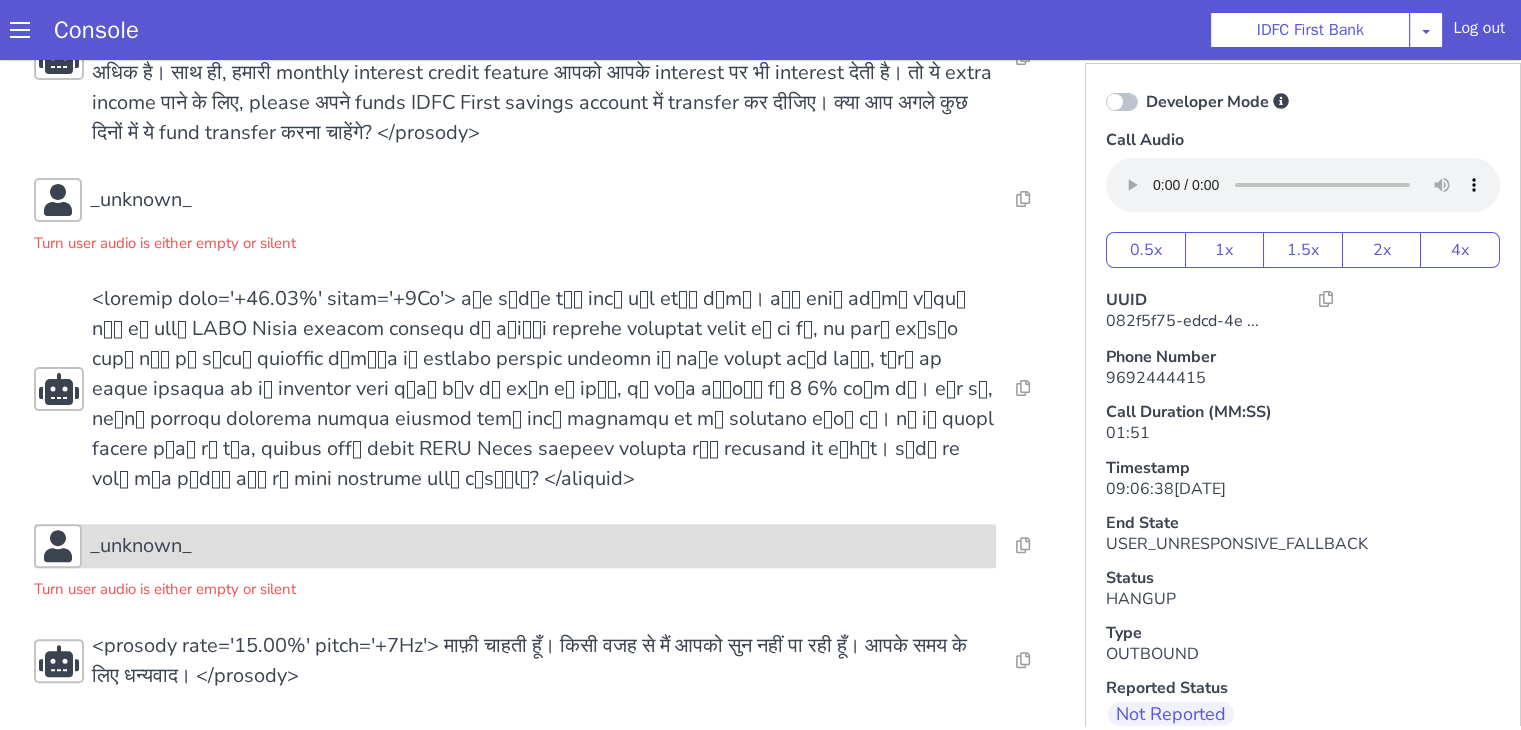 click on "_unknown_" at bounding box center (539, 546) 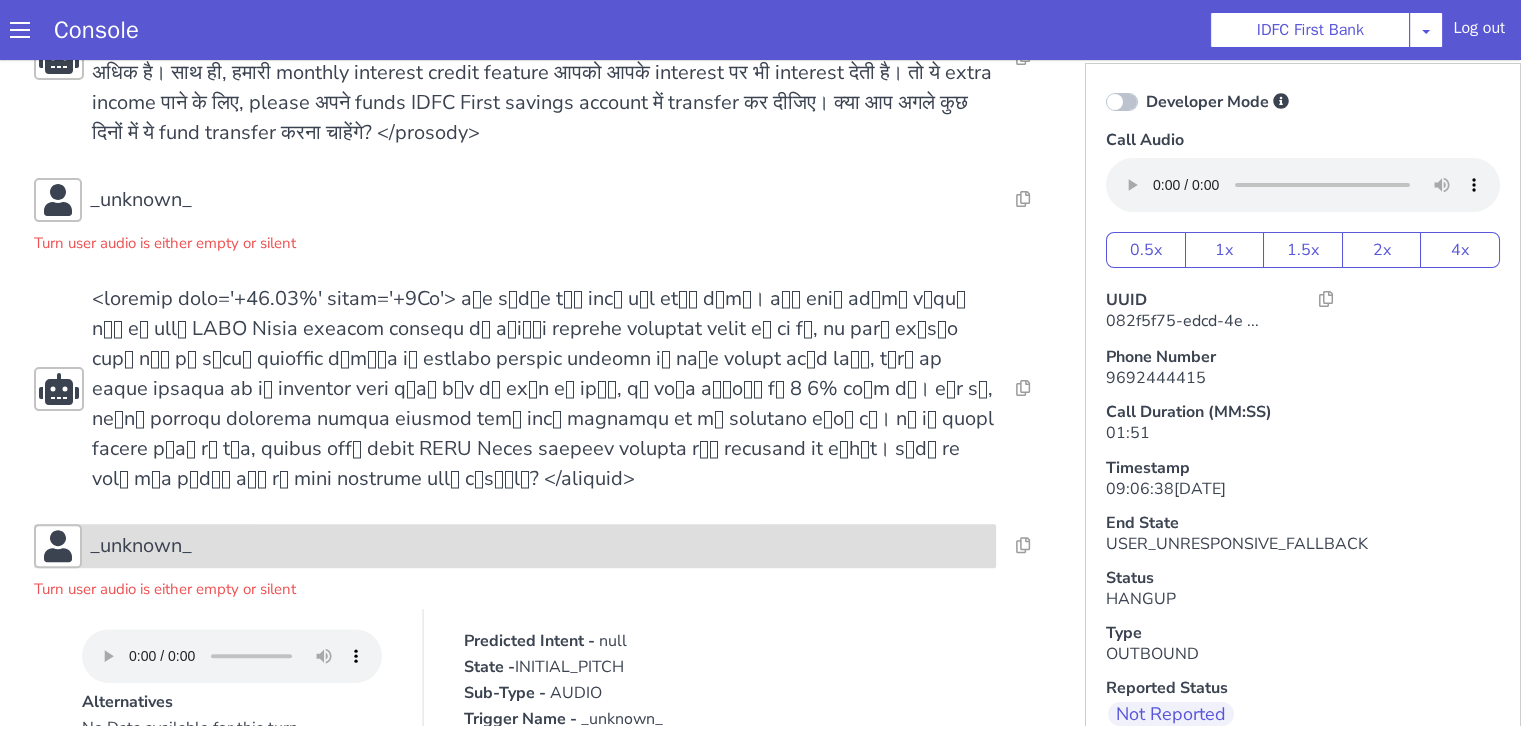 click on "_unknown_" at bounding box center [141, 546] 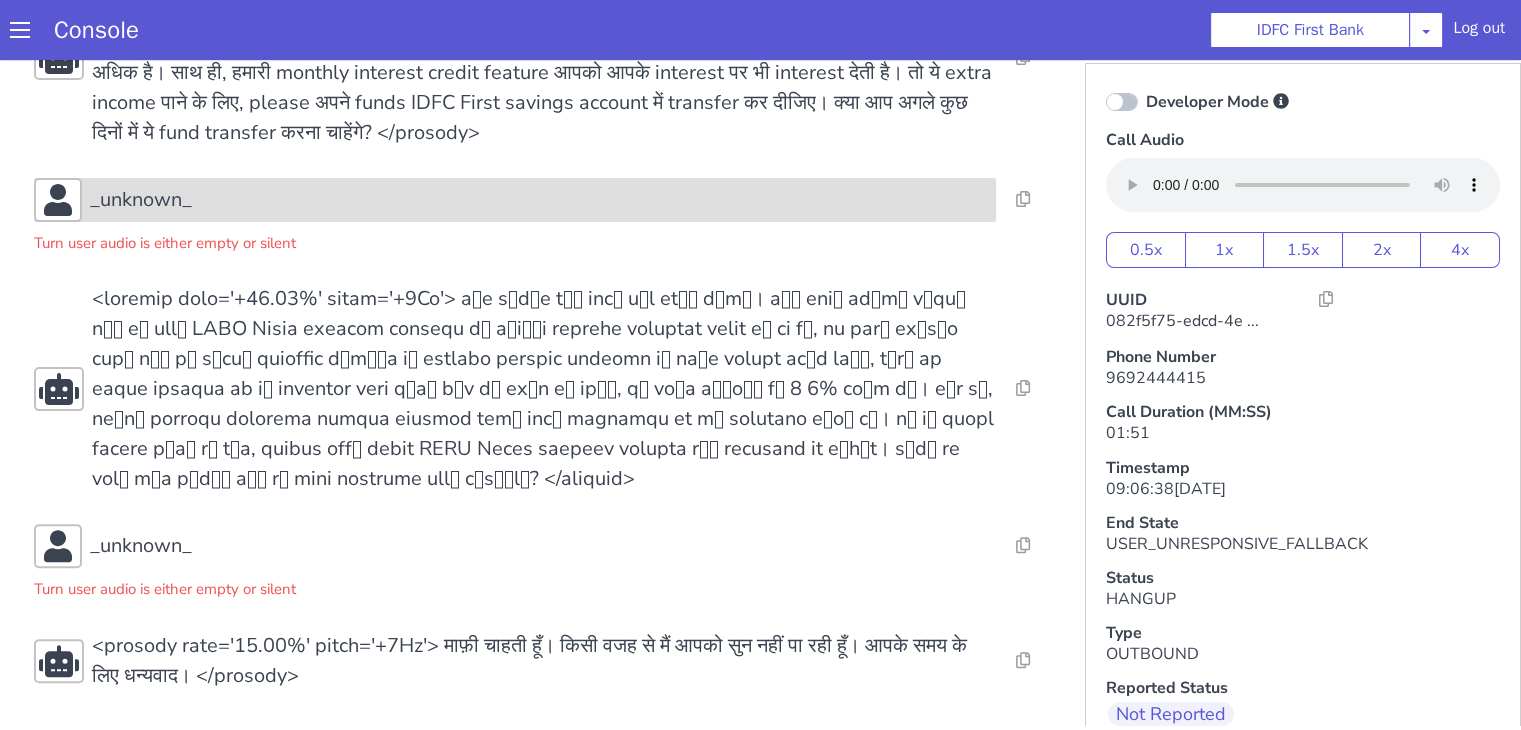 click on "_unknown_" at bounding box center [539, 200] 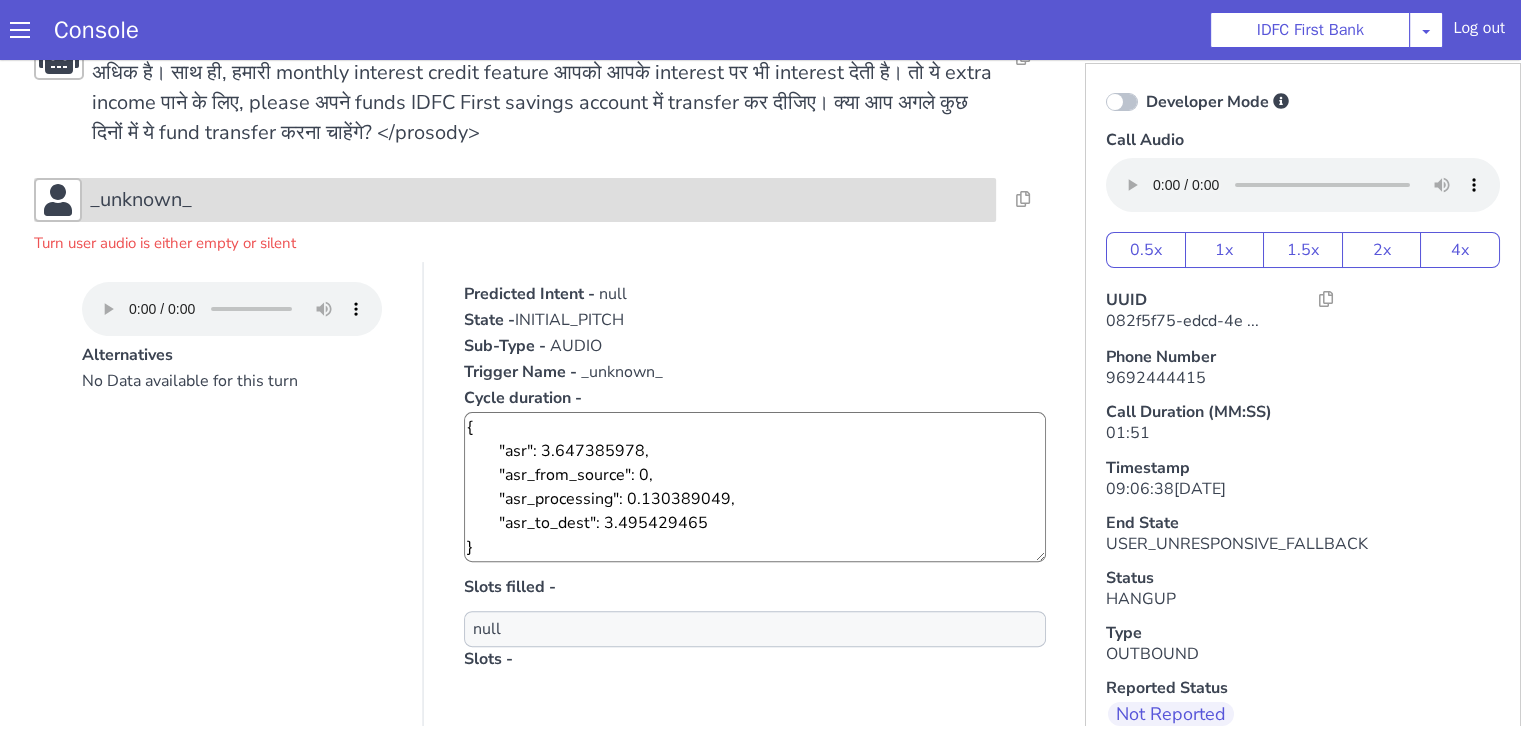 click on "_unknown_" at bounding box center (539, 200) 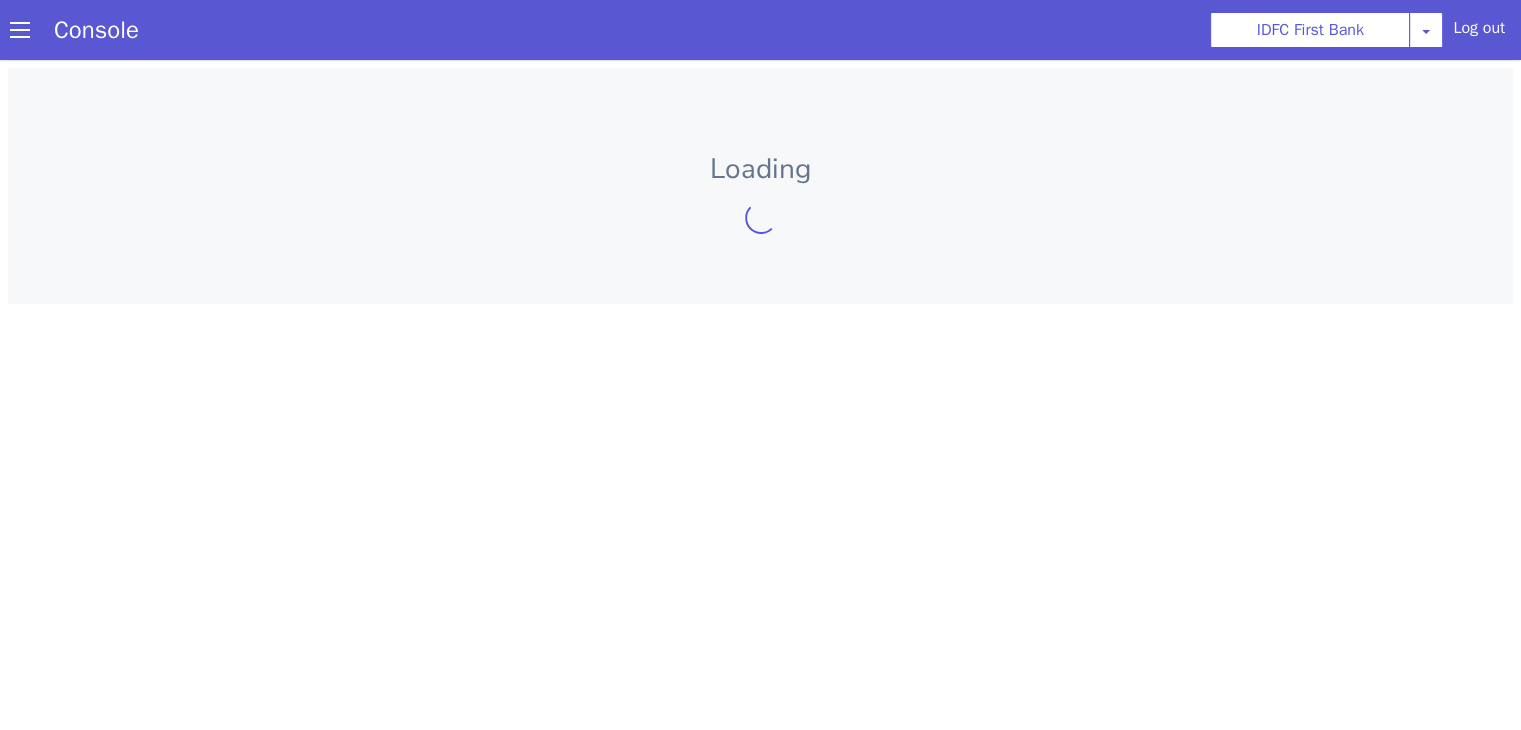 scroll, scrollTop: 0, scrollLeft: 0, axis: both 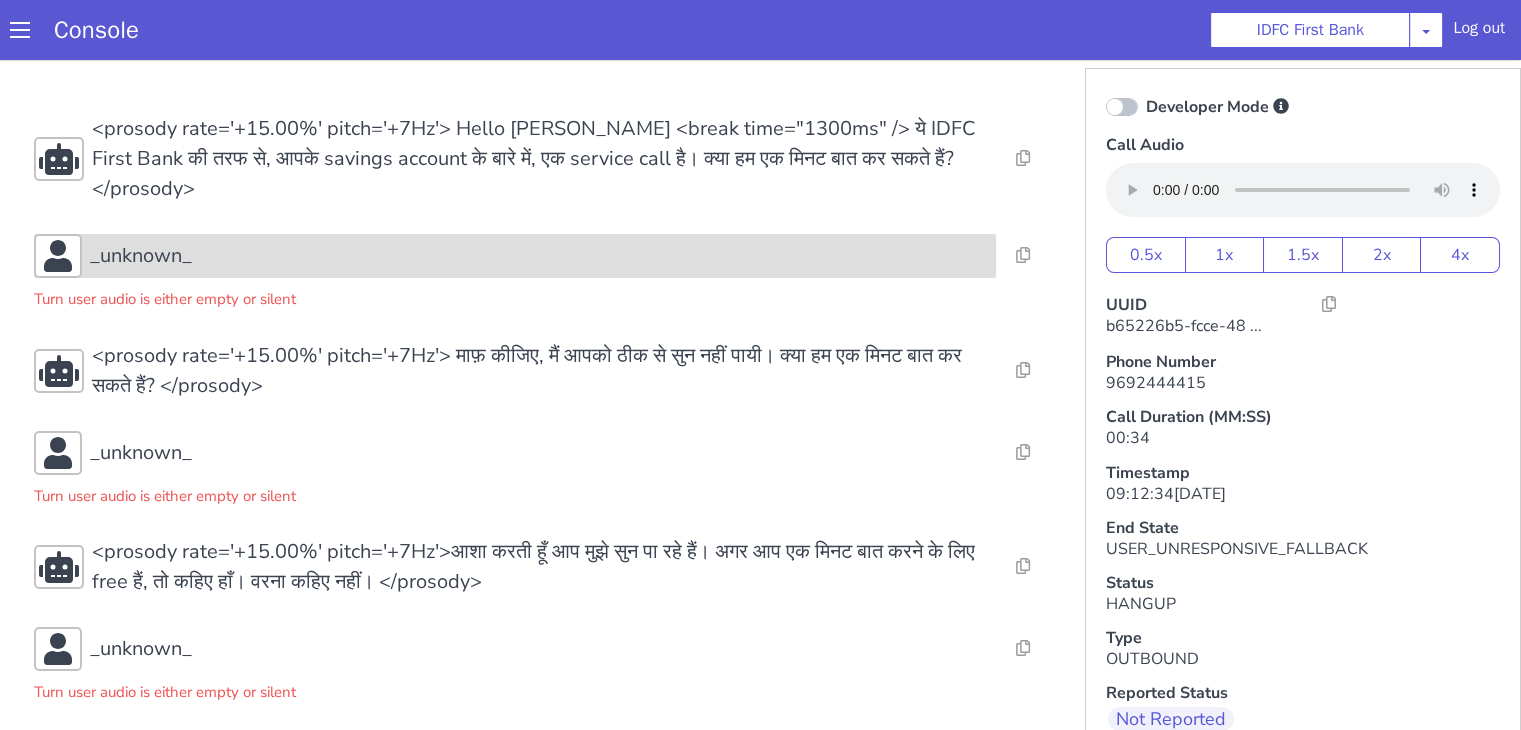 click on "_unknown_" at bounding box center [539, 256] 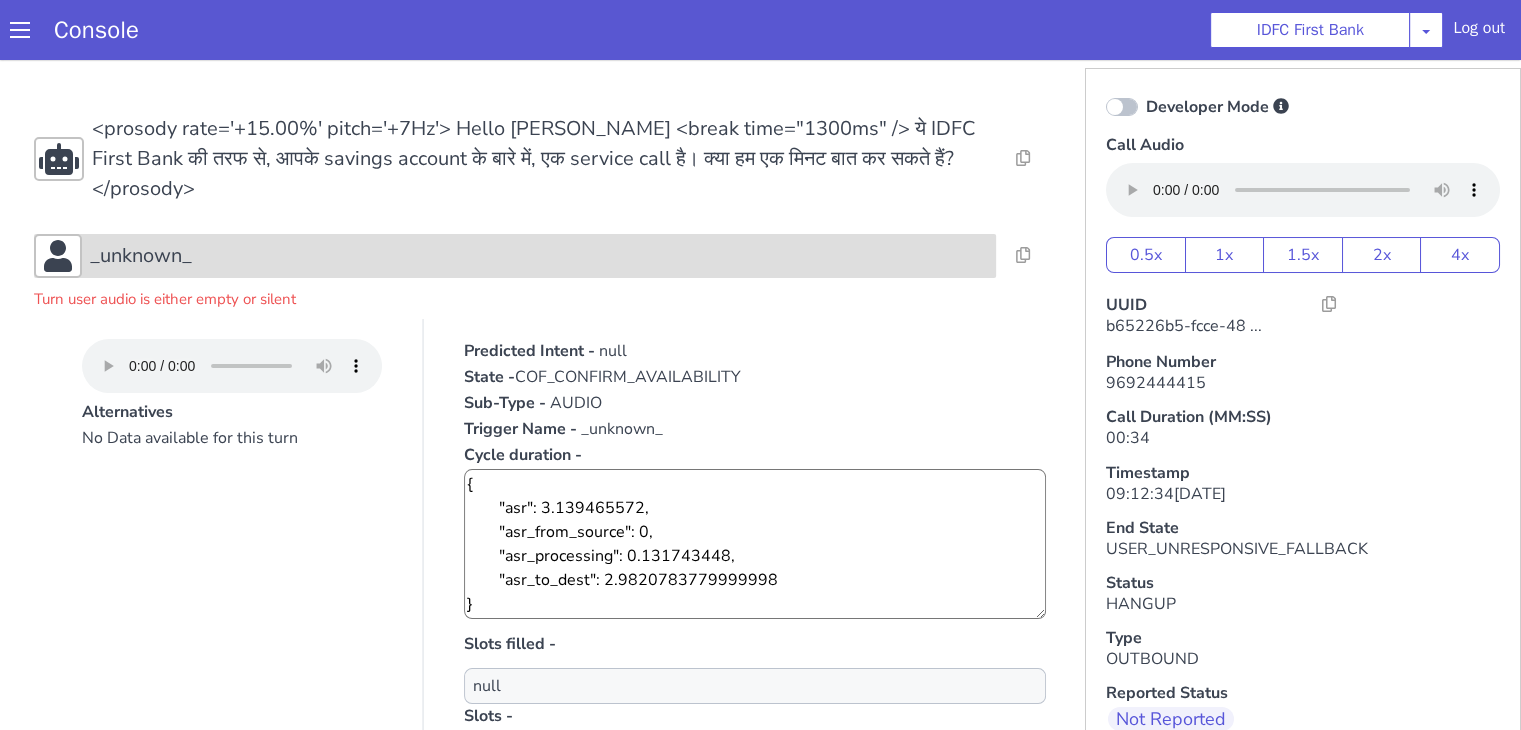 click on "_unknown_" at bounding box center (539, 256) 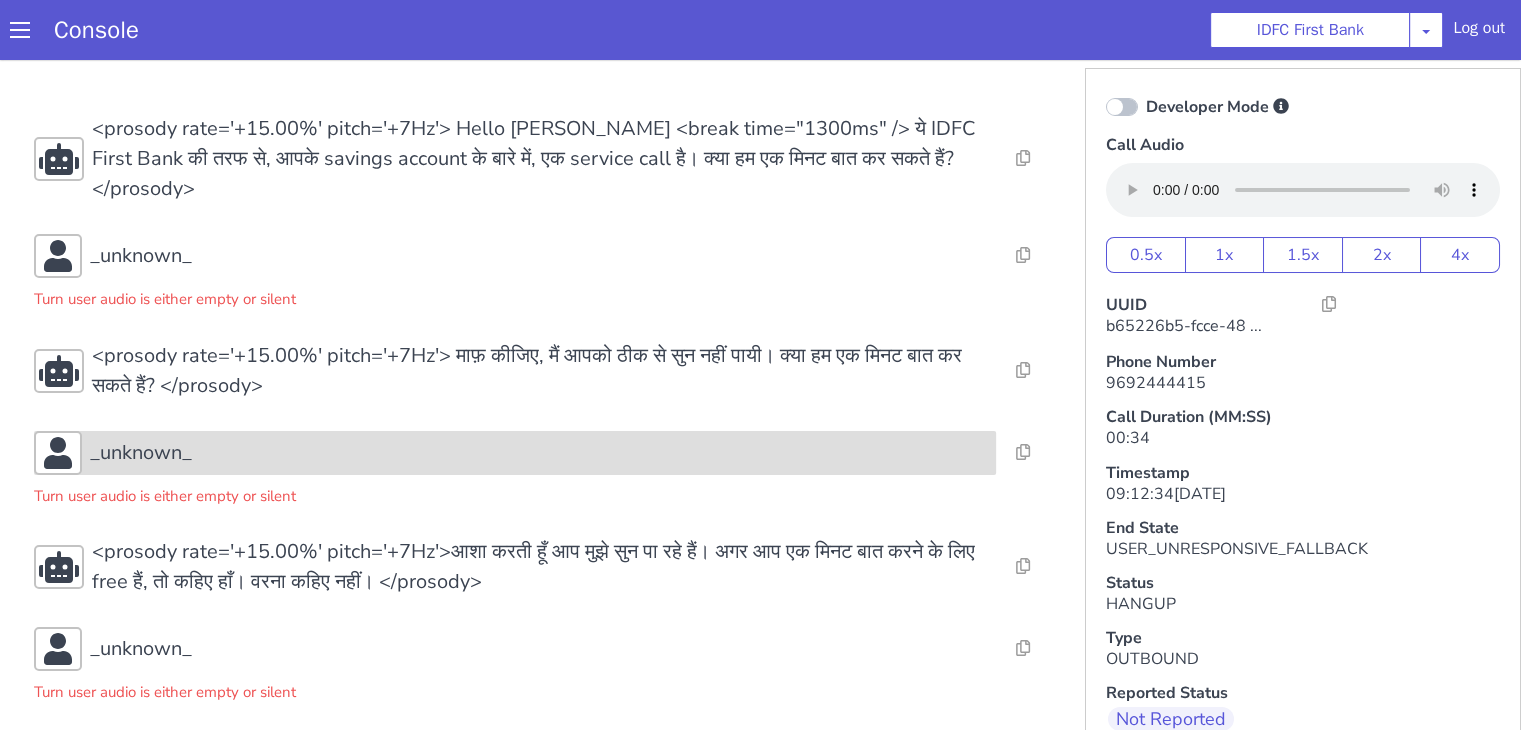 click on "_unknown_" at bounding box center [141, 453] 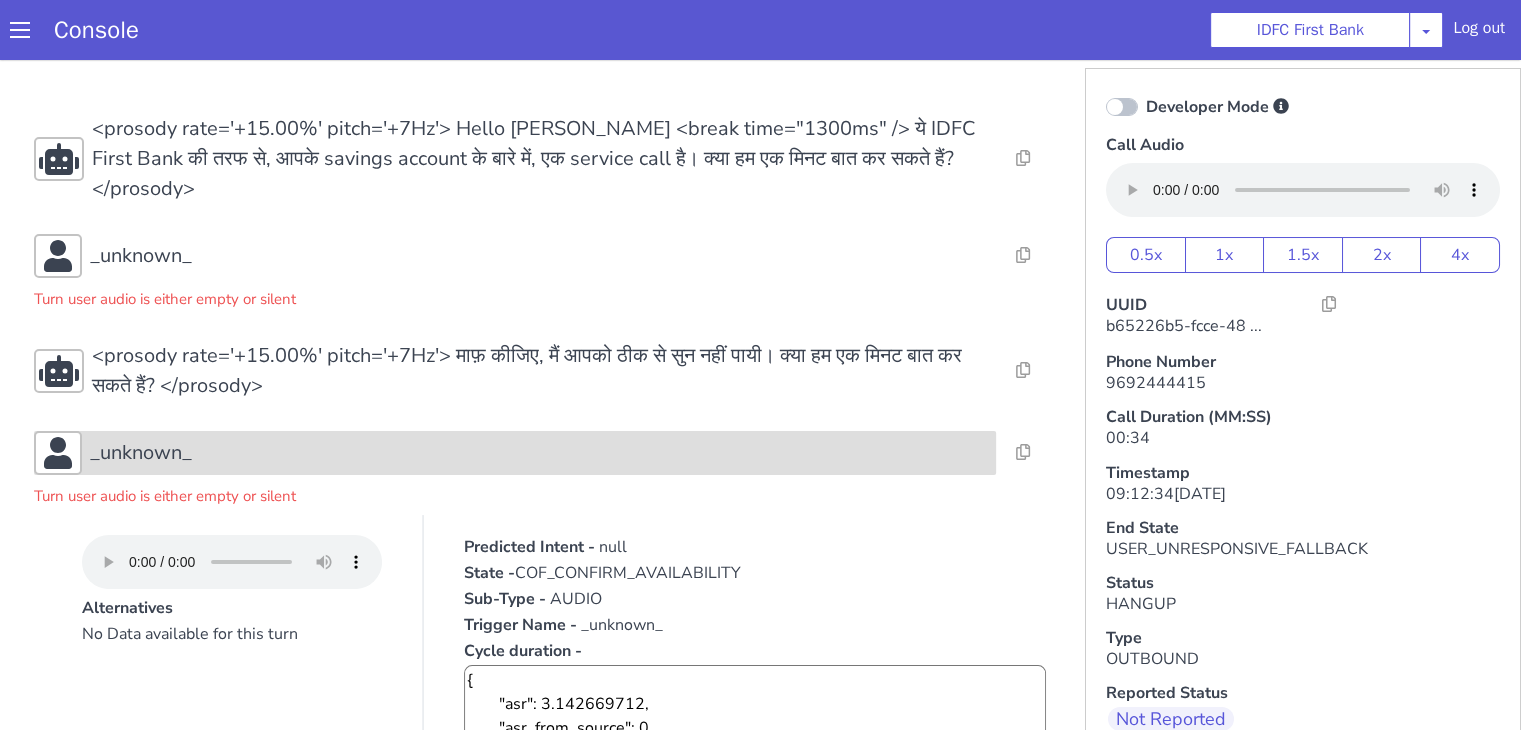 click on "_unknown_" at bounding box center [539, 453] 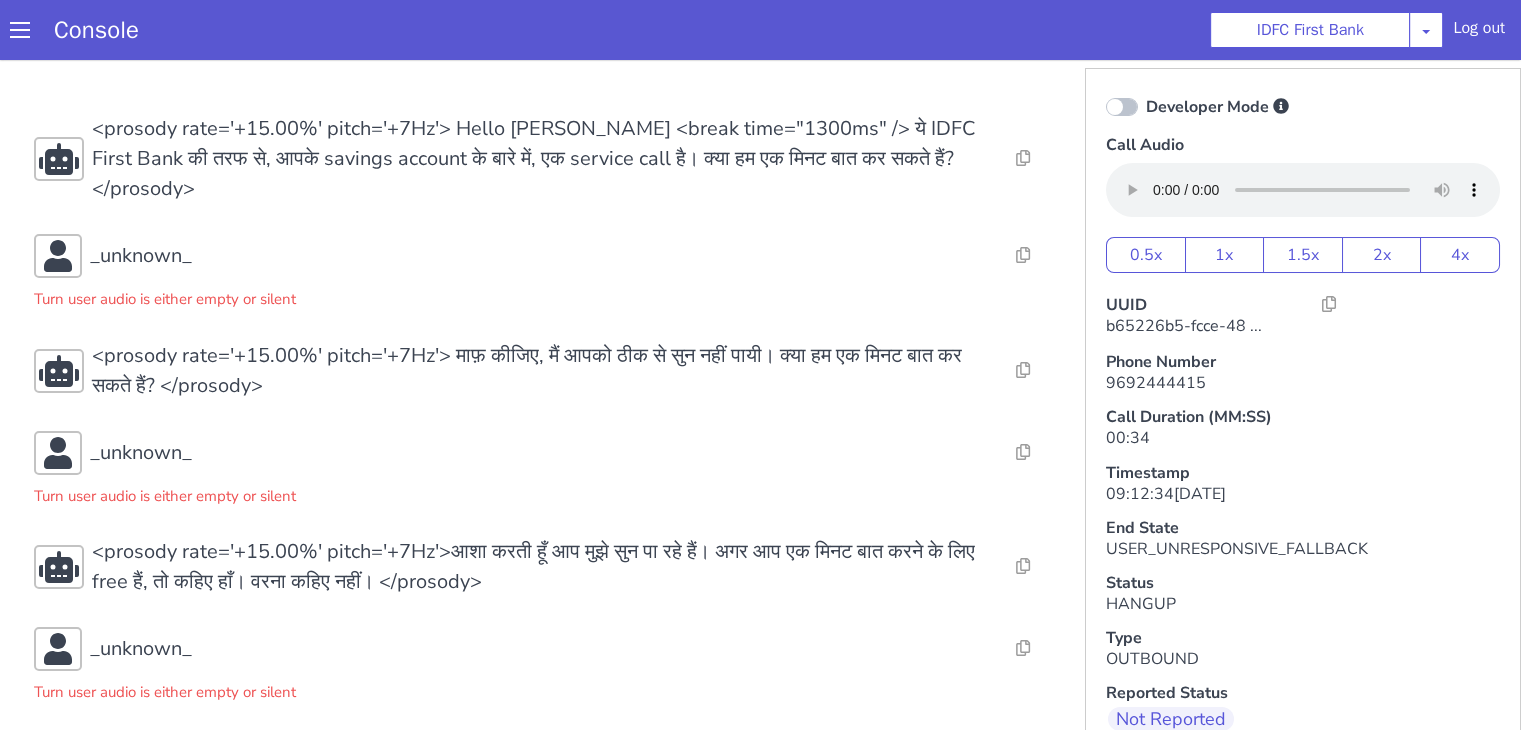 click on "Console IDFC First Bank AO Smith Airtel DTH Pilot Airtel POC Alice Blue NT Aliceblue American Finance - US Apollo Apollo 24*7 Application - Collections Auto NPS feedback Avaya Devconnect Axis Axis AMC Axis Outbound BAGIC BALIC BALIC Old 2 Bajaj Autofinance Bajaj Fin Banking Demo Barbeque Nation Buy Now Pay Later Cars24 Cashe Central Bank of India Charles Tyrwhitt Cholamandalam Finance Consumer Durables Coverfox Covid19 Helpline Credgenics CreditMate DPDzero DUMMY Data collection Demo - Collections Dish TV ERCM Emeritus Eureka Forbes - LQ FFAM360 - US Familiarity Farming_Axis Finaccel Flipkart Flow Templates Fusion Microfinance Giorgos_TestBot Great Learning Grievance Bot HDB Finance HDFC HDFC Ergo HDFC Freedom CC HDFC Life Demo HDFC Securities Hathway Internet Hathway V2 Home Credit IBM IBM Banking Demo ICICI ICICI Bank Outbound ICICI Lombard Persistency ICICI Prudential ICICI securities ICICI_lombard IDFC First Bank IFFCO Tokio Insurance Iffco Tokio Indiamart Indigo IndusInd - Settlement IndusInd CC Jarvis" at bounding box center (760, 30) 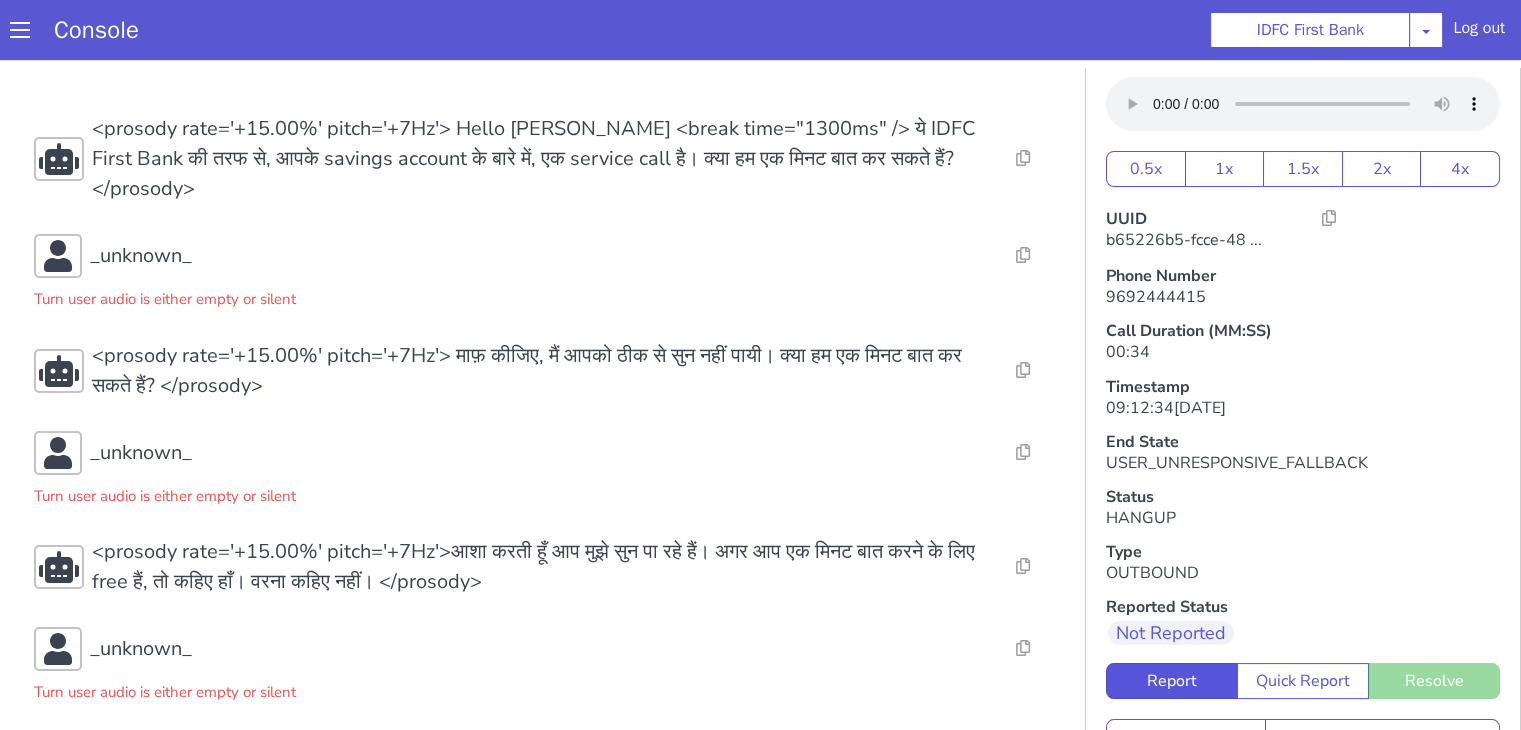 scroll, scrollTop: 140, scrollLeft: 0, axis: vertical 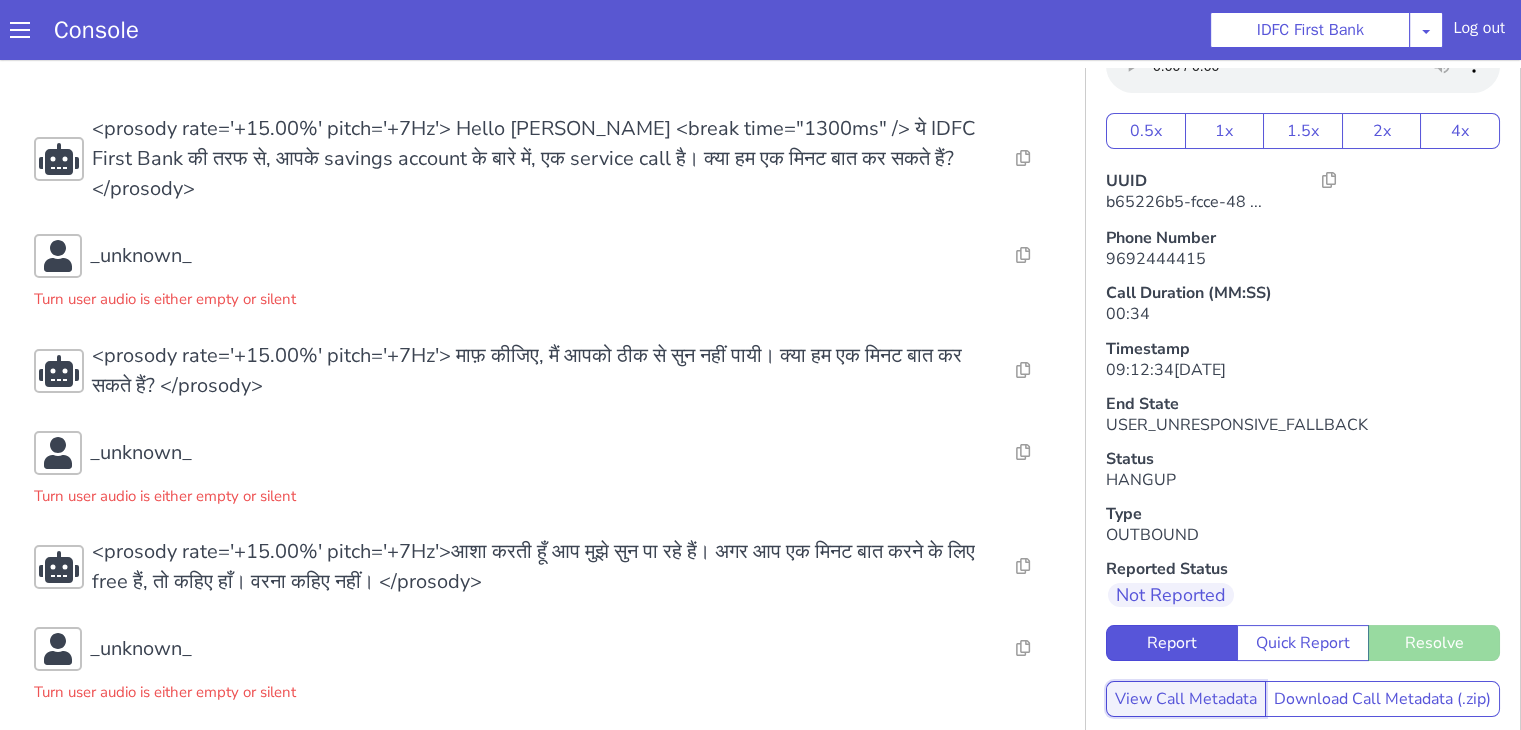 click on "View Call Metadata" at bounding box center [1186, 699] 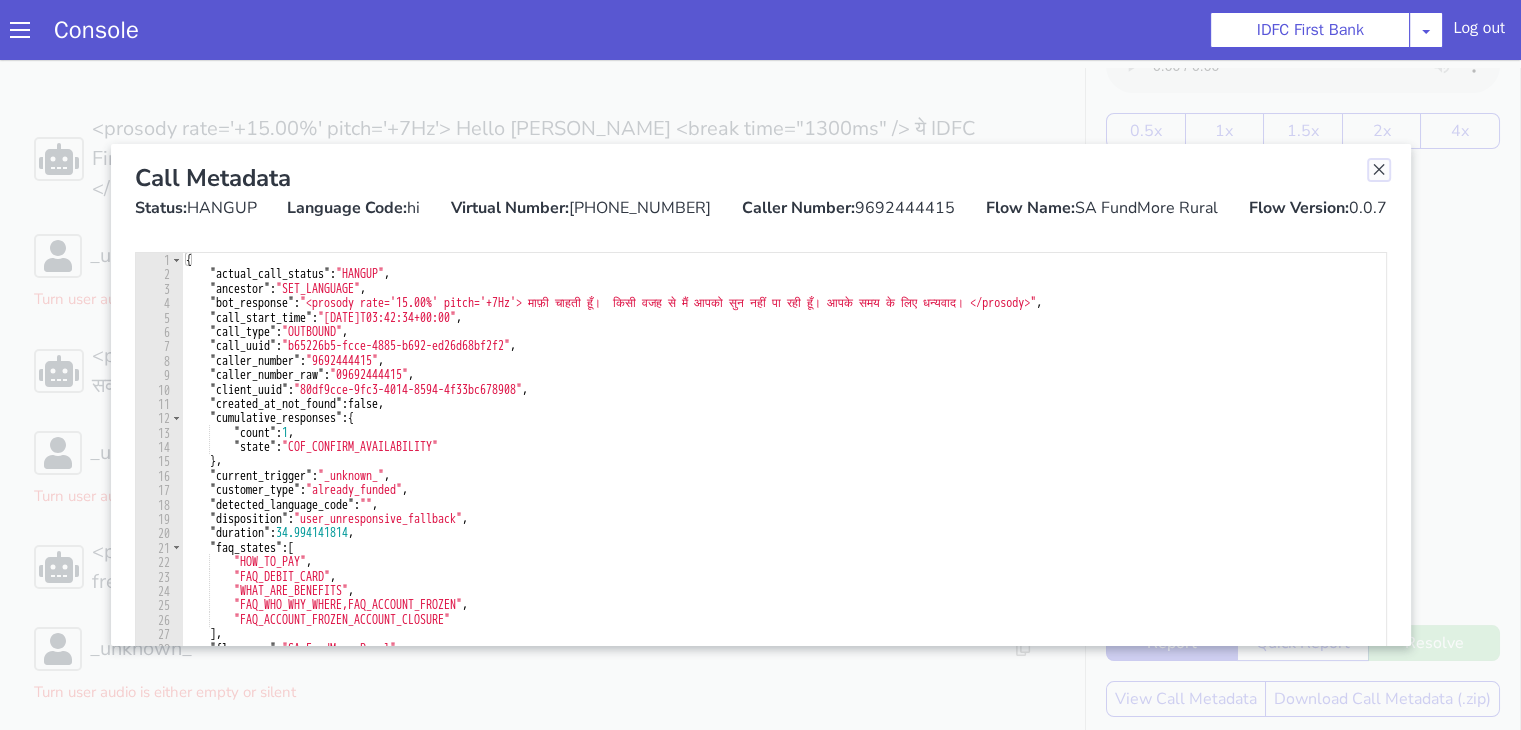 click at bounding box center (1379, 170) 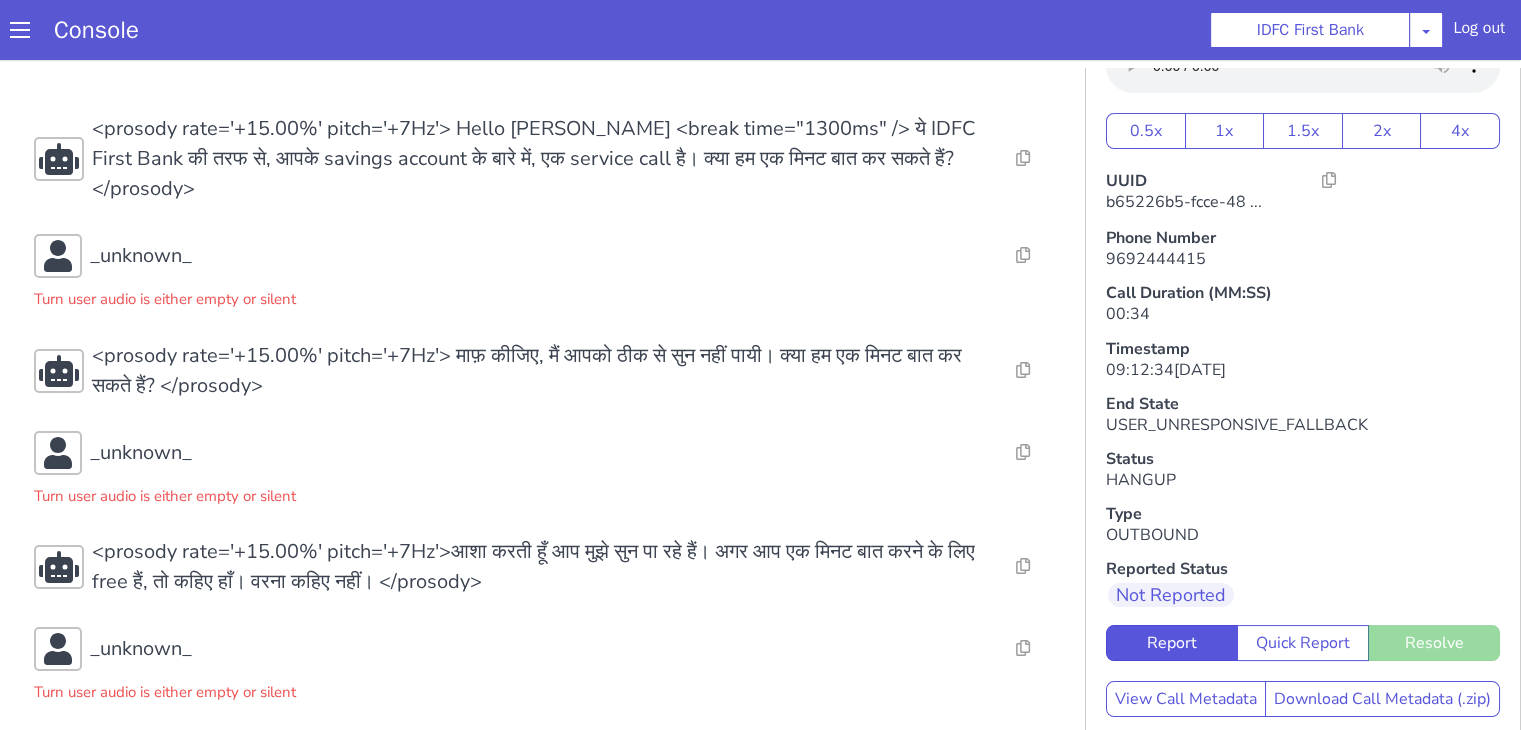 click on "Console IDFC First Bank AO Smith Airtel DTH Pilot Airtel POC Alice Blue NT Aliceblue American Finance - US Apollo Apollo 24*7 Application - Collections Auto NPS feedback Avaya Devconnect Axis Axis AMC Axis Outbound BAGIC BALIC BALIC Old 2 Bajaj Autofinance Bajaj Fin Banking Demo Barbeque Nation Buy Now Pay Later Cars24 Cashe Central Bank of India Charles Tyrwhitt Cholamandalam Finance Consumer Durables Coverfox Covid19 Helpline Credgenics CreditMate DPDzero DUMMY Data collection Demo - Collections Dish TV ERCM Emeritus Eureka Forbes - LQ FFAM360 - US Familiarity Farming_Axis Finaccel Flipkart Flow Templates Fusion Microfinance Giorgos_TestBot Great Learning Grievance Bot HDB Finance HDFC HDFC Ergo HDFC Freedom CC HDFC Life Demo HDFC Securities Hathway Internet Hathway V2 Home Credit IBM IBM Banking Demo ICICI ICICI Bank Outbound ICICI Lombard Persistency ICICI Prudential ICICI securities ICICI_lombard IDFC First Bank IFFCO Tokio Insurance Iffco Tokio Indiamart Indigo IndusInd - Settlement IndusInd CC Jarvis" at bounding box center [760, 30] 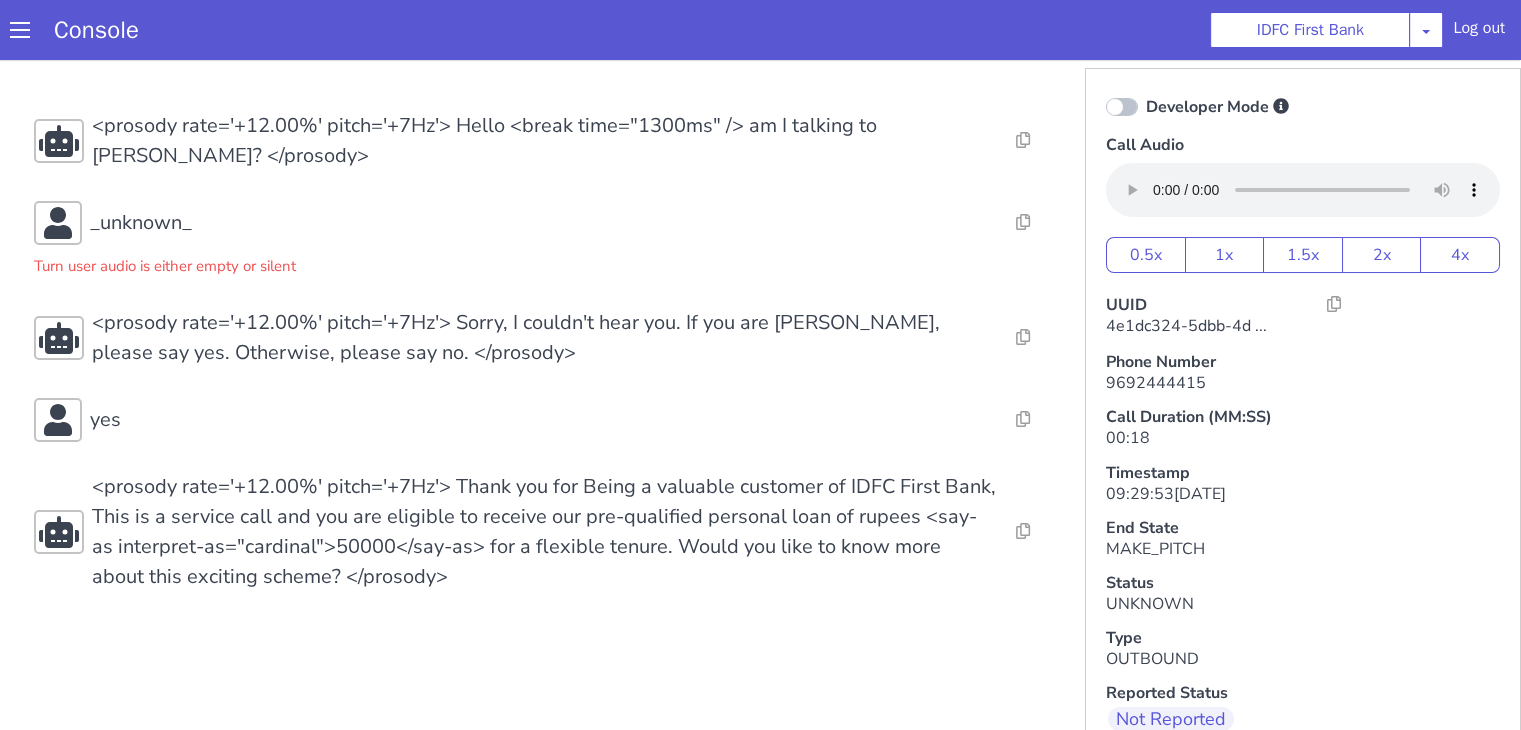 scroll, scrollTop: 8, scrollLeft: 0, axis: vertical 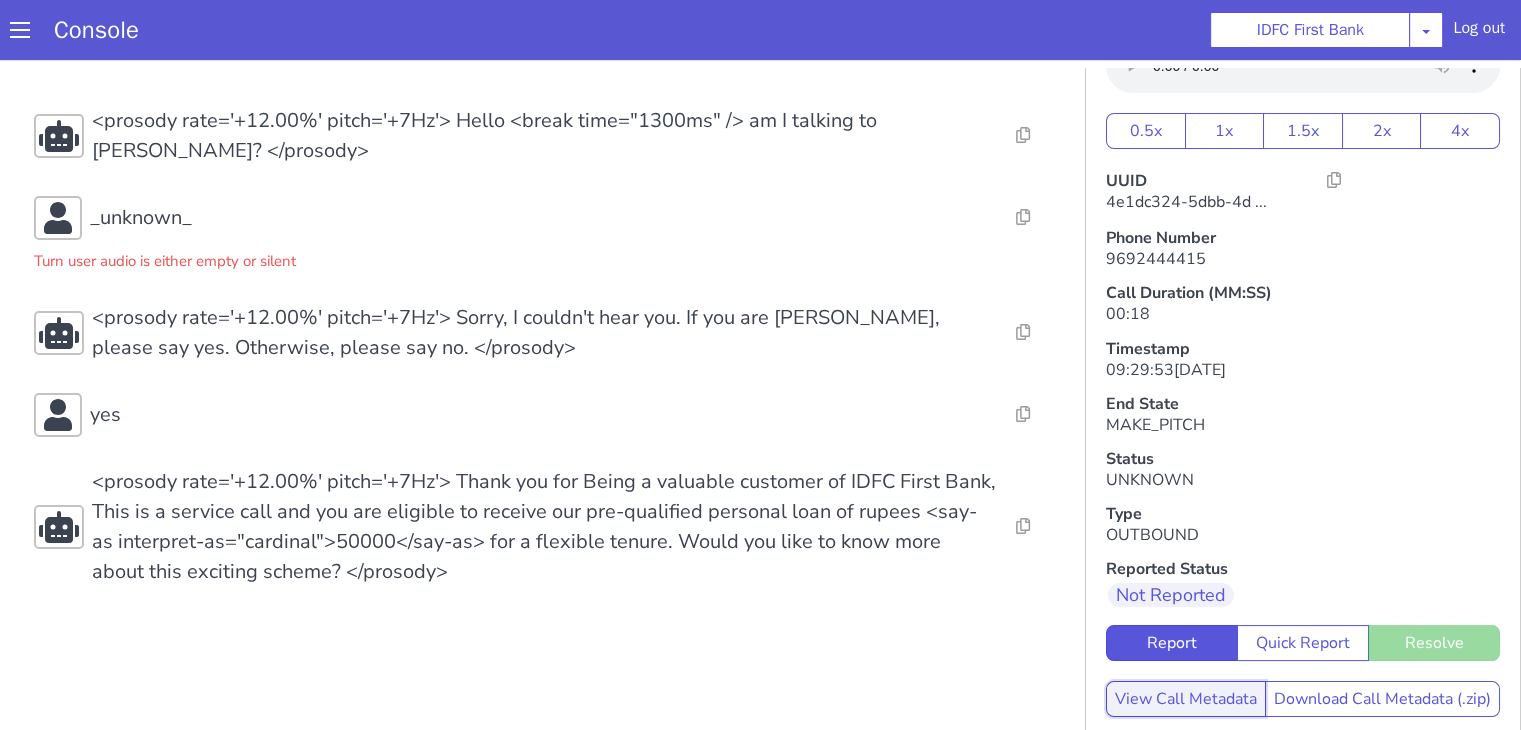 click on "View Call Metadata" at bounding box center [1186, 699] 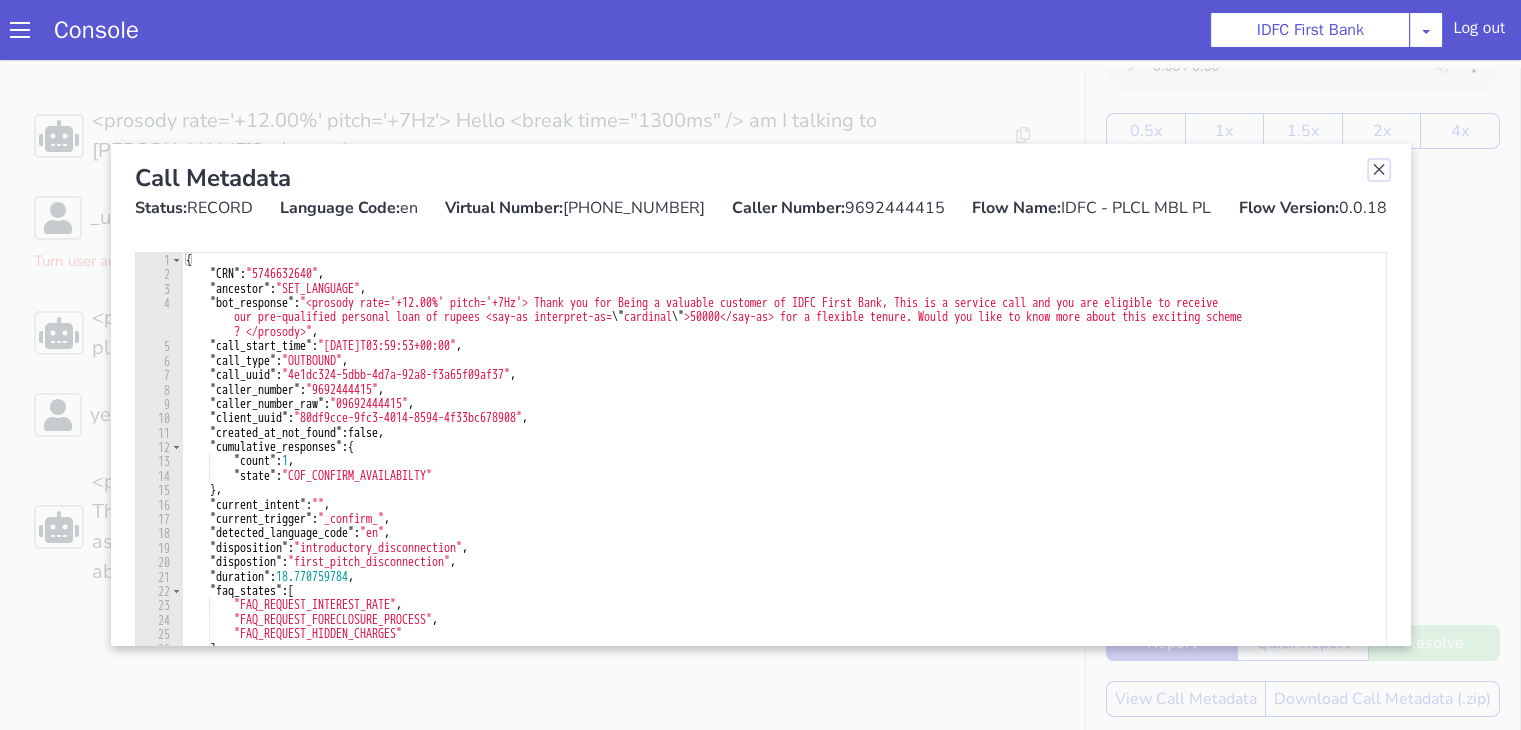 click at bounding box center (1379, 170) 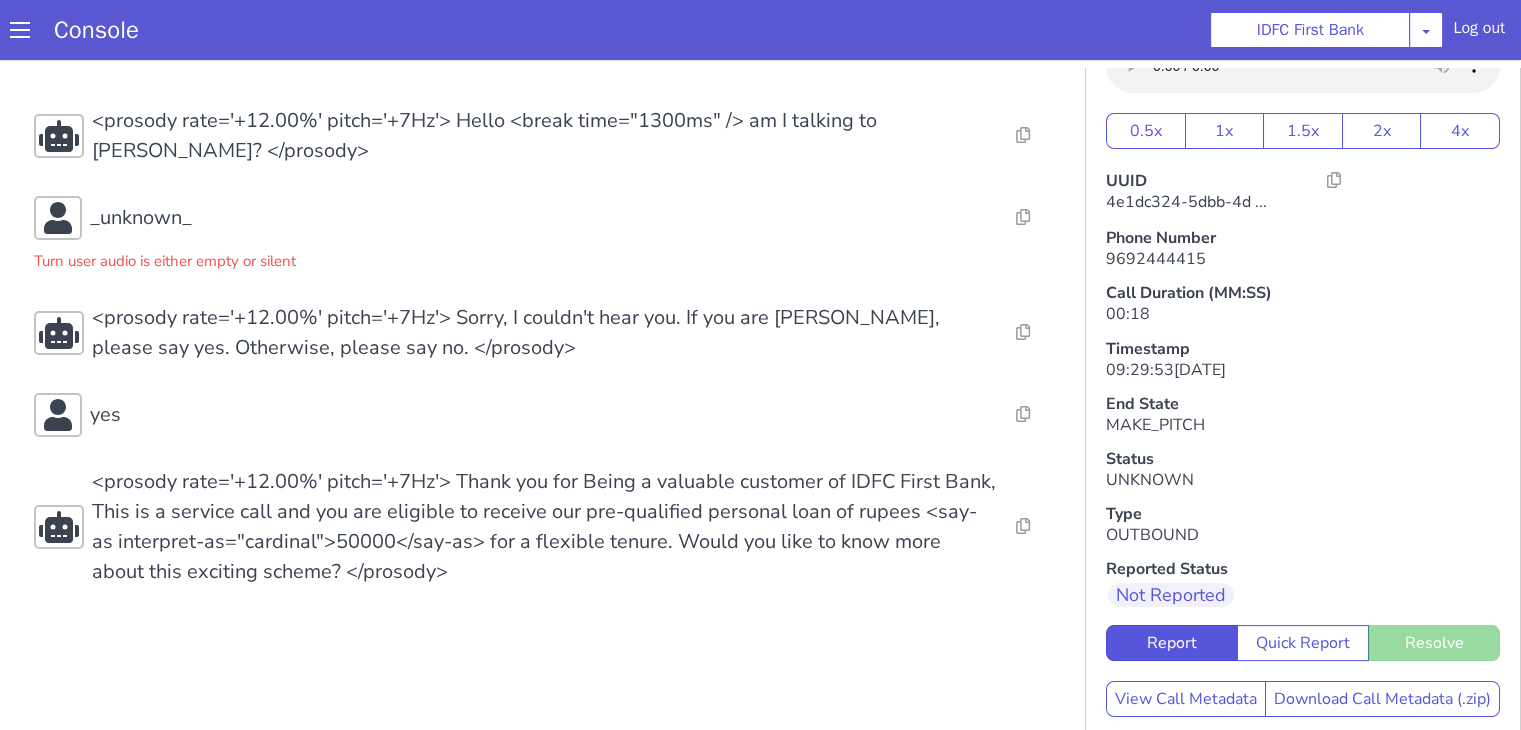 scroll, scrollTop: 5, scrollLeft: 0, axis: vertical 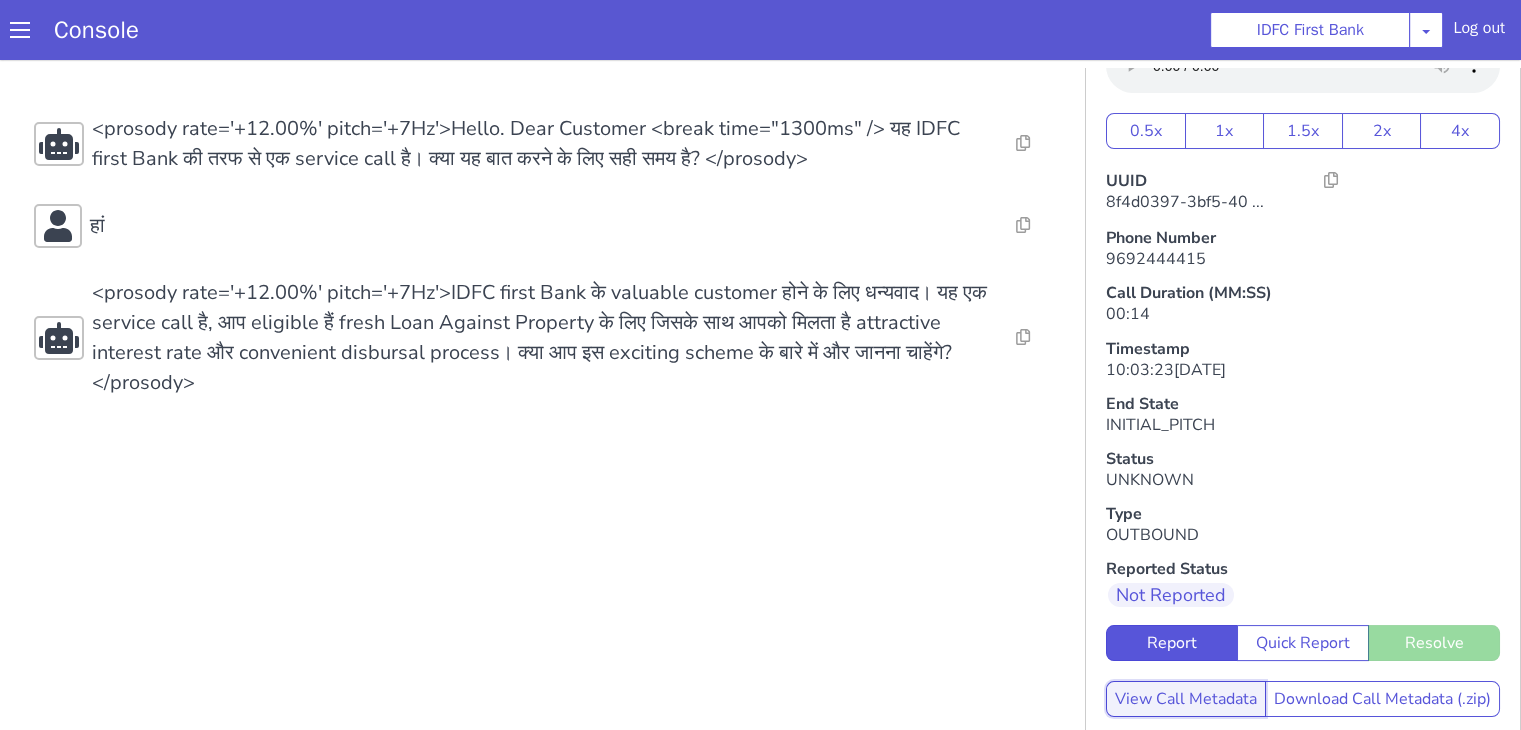 click on "View Call Metadata" at bounding box center [1186, 699] 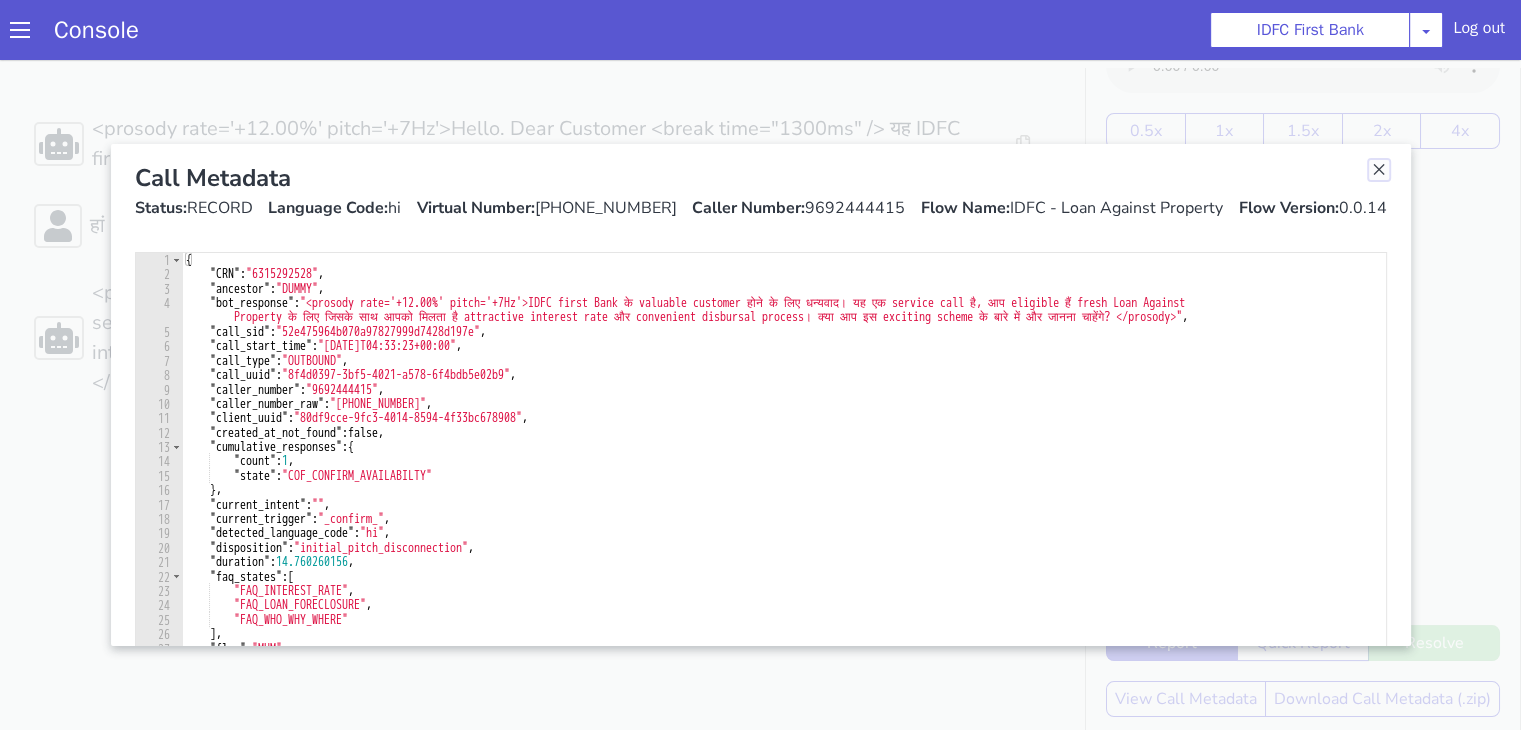click at bounding box center [1379, 170] 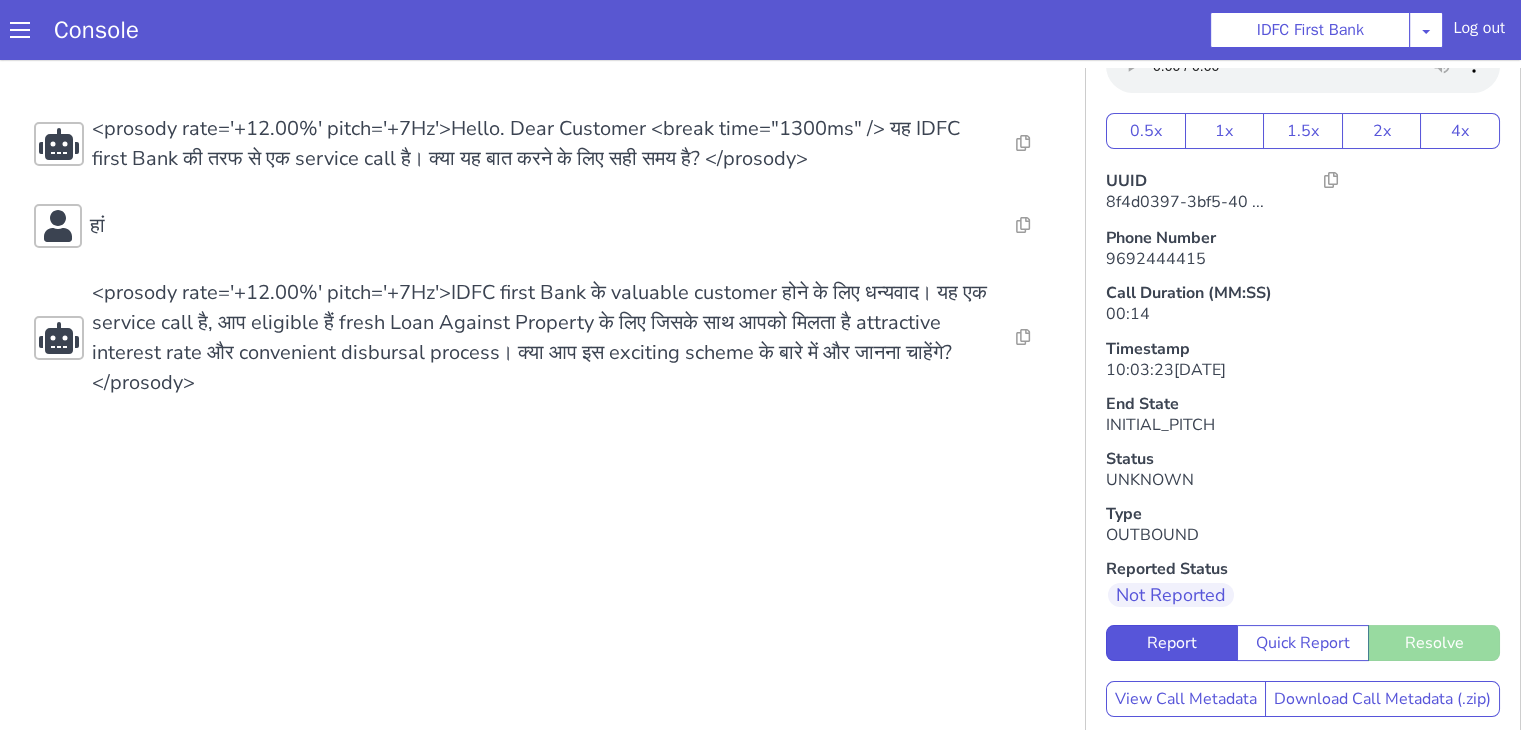 click on "Resolve  Intent Error  Entity Error  Transcription Error  Miscellaneous Submit Resolve  Intent Error  Entity Error  Transcription Error  Miscellaneous Submit <prosody rate='+12.00%' pitch='+7Hz'>Hello. Dear Customer <break time="1300ms" /> यह IDFC first Bank की तरफ से एक service call है। क्या यह बात करने के लिए सही समय है? </prosody> Resolve  Intent Error  Entity Error  Transcription Error  Miscellaneous Submit हां Resolve  Intent Error  Entity Error  Transcription Error  Miscellaneous Submit Resolve  Intent Error  Entity Error  Transcription Error  Miscellaneous Submit" at bounding box center (544, 377) 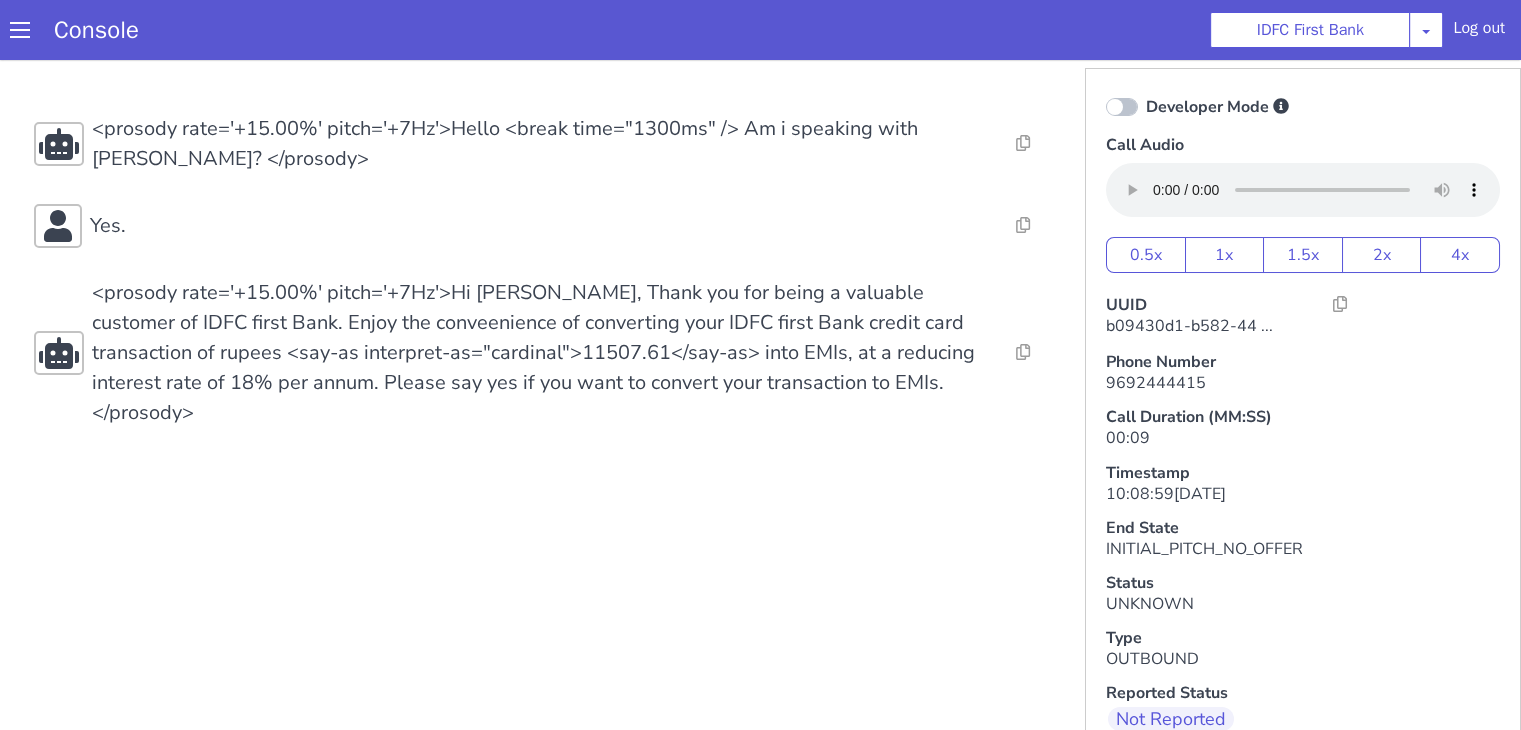 scroll, scrollTop: 0, scrollLeft: 0, axis: both 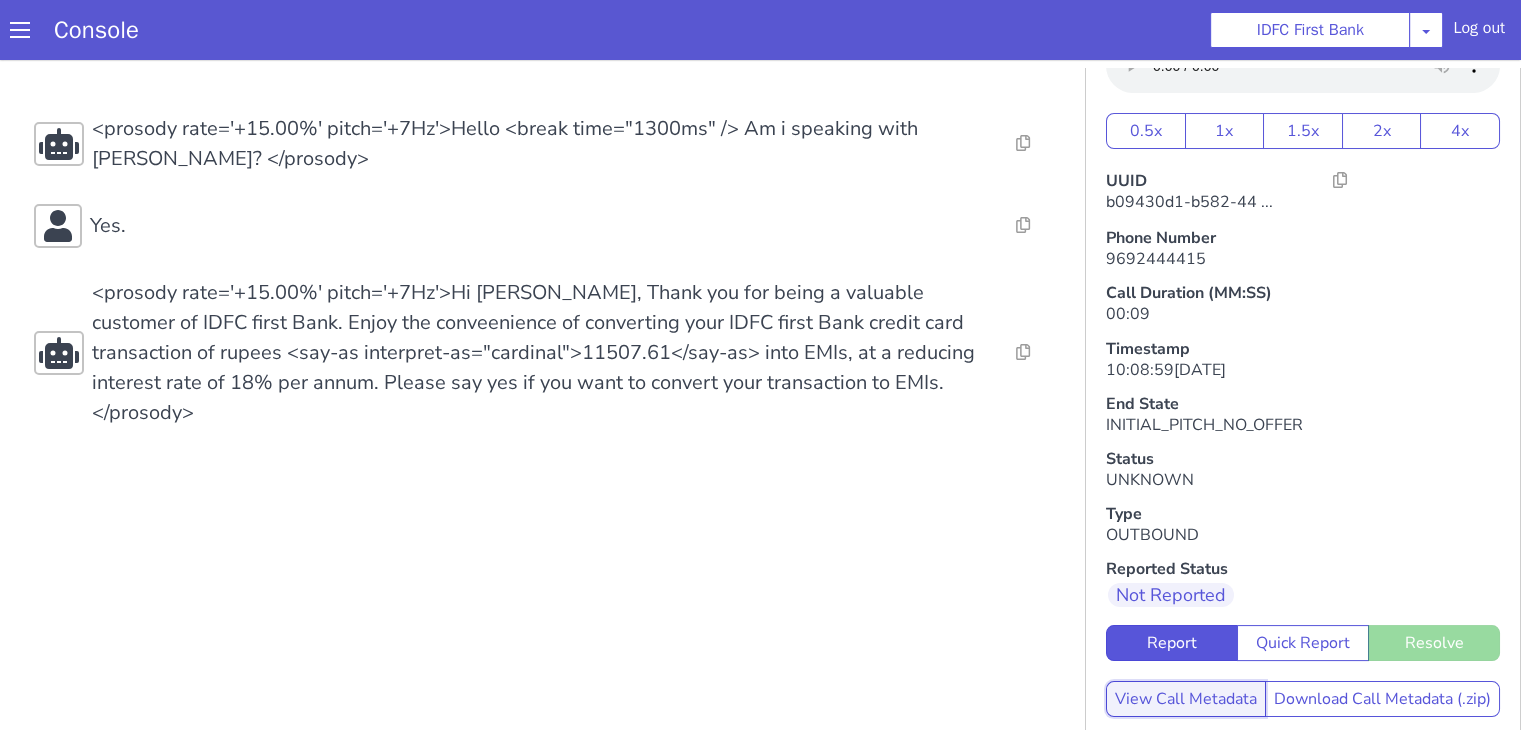click on "View Call Metadata" at bounding box center (1186, 699) 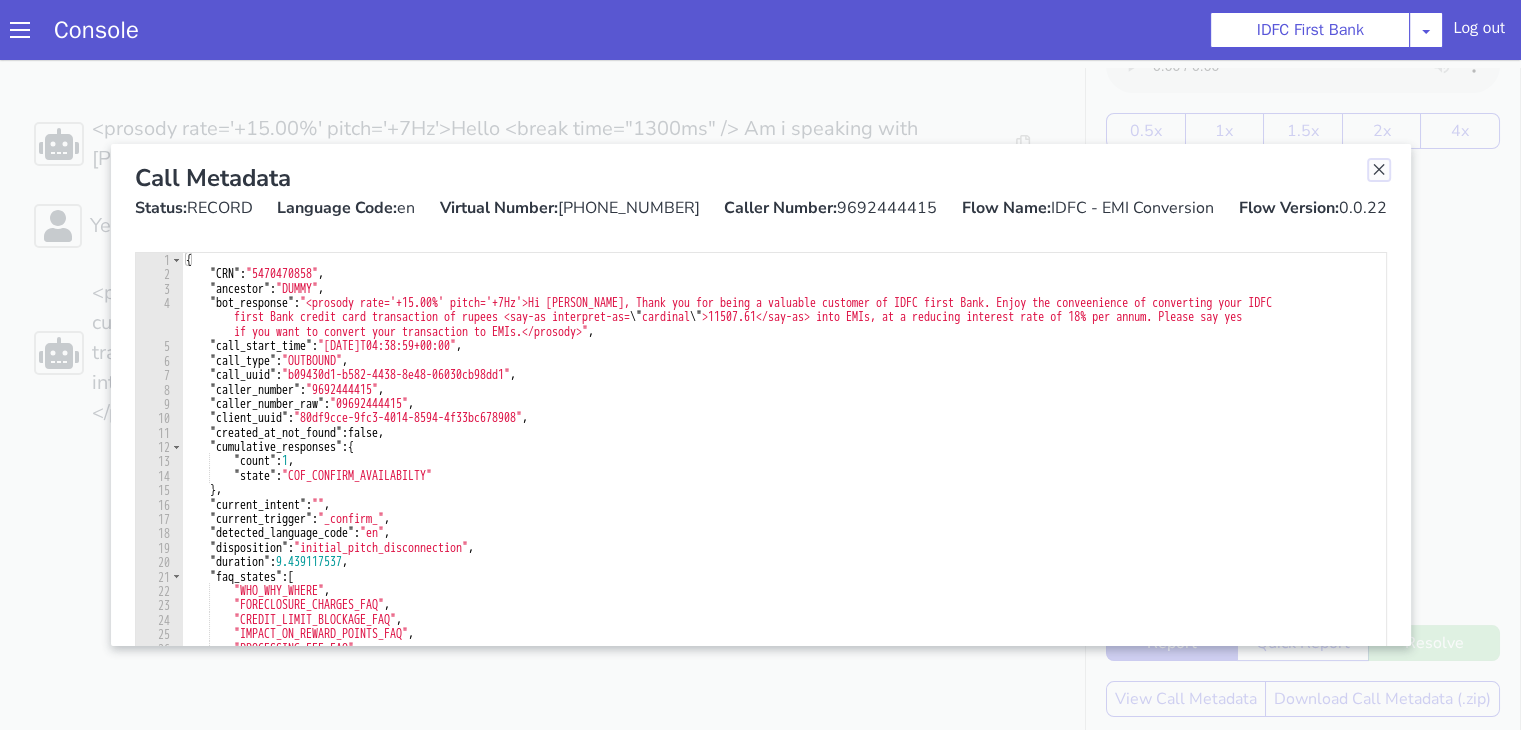click at bounding box center (1379, 170) 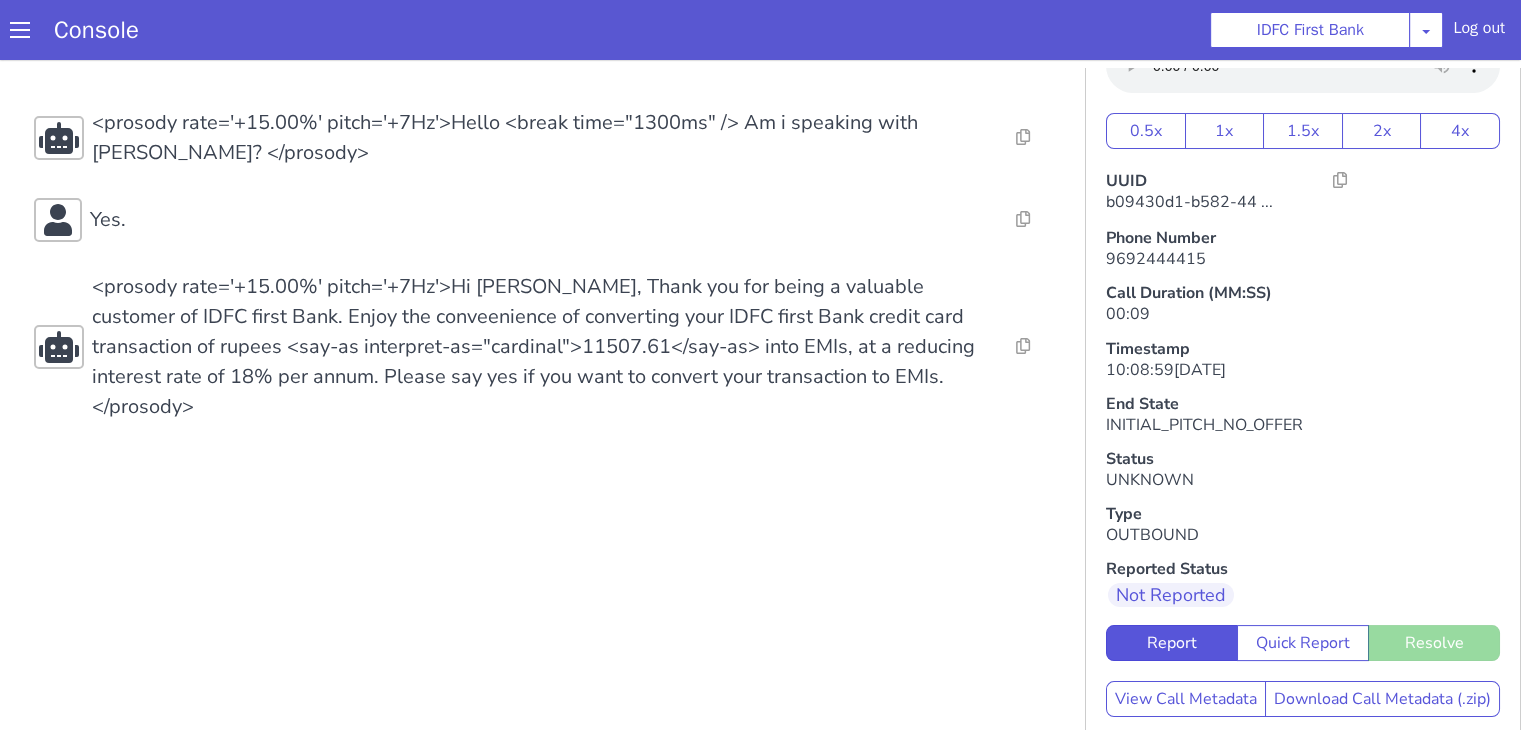 scroll, scrollTop: 8, scrollLeft: 0, axis: vertical 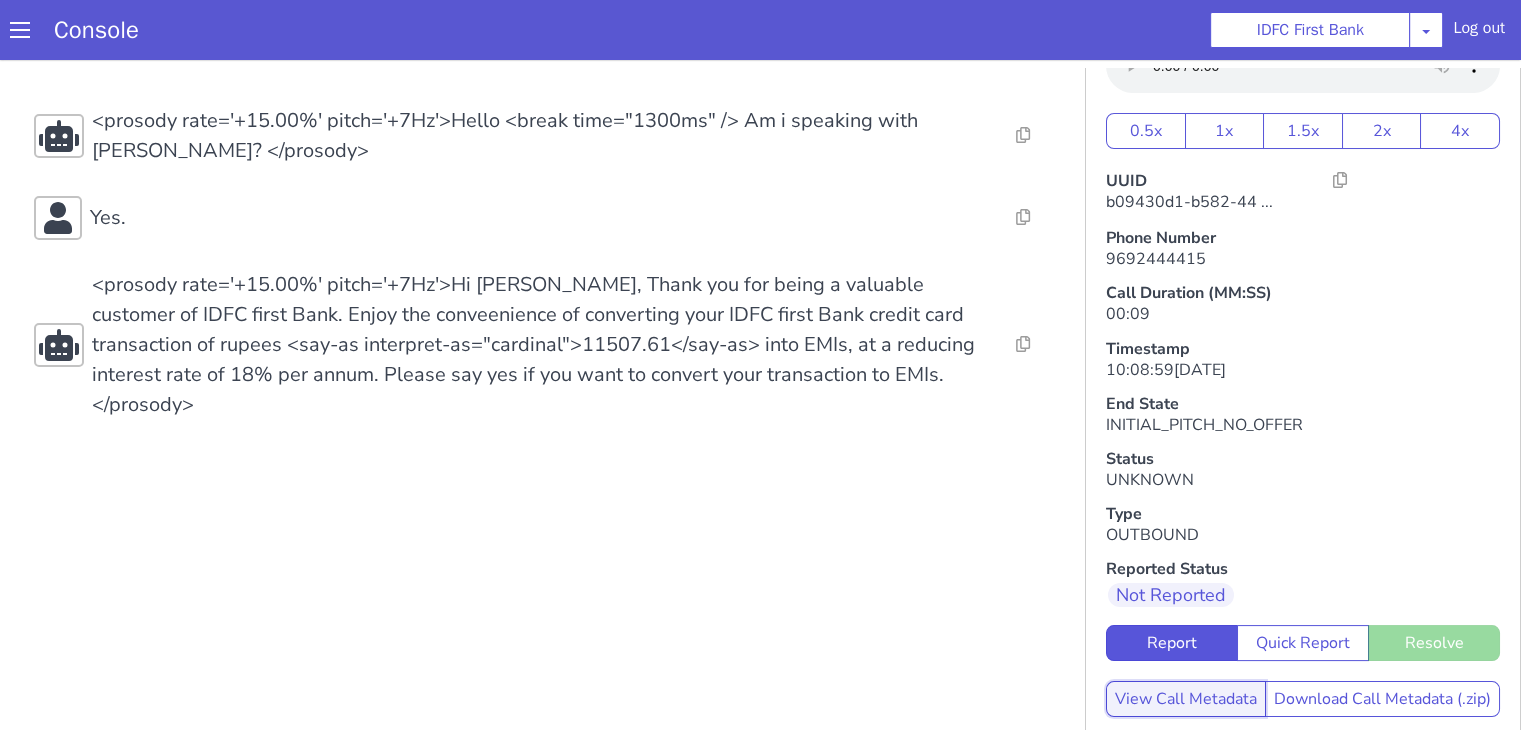 click on "View Call Metadata" at bounding box center (1186, 699) 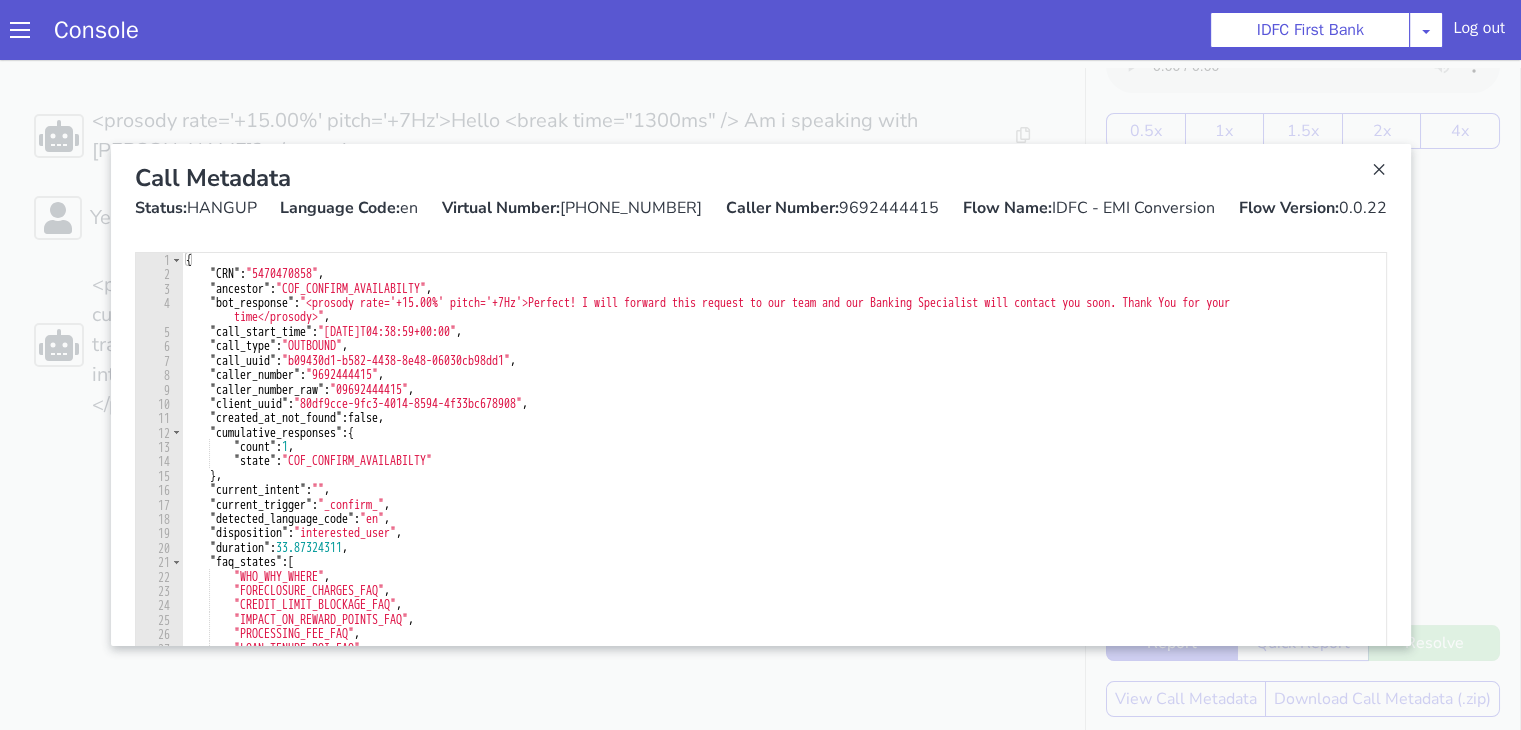 click on "Call Metadata Status:  HANGUP Language Code:  en Virtual Number:  [PHONE_NUMBER] Caller Number:  9692444415 Flow Name:  IDFC - EMI Conversion Flow Version:  0.0.22" at bounding box center [761, 190] 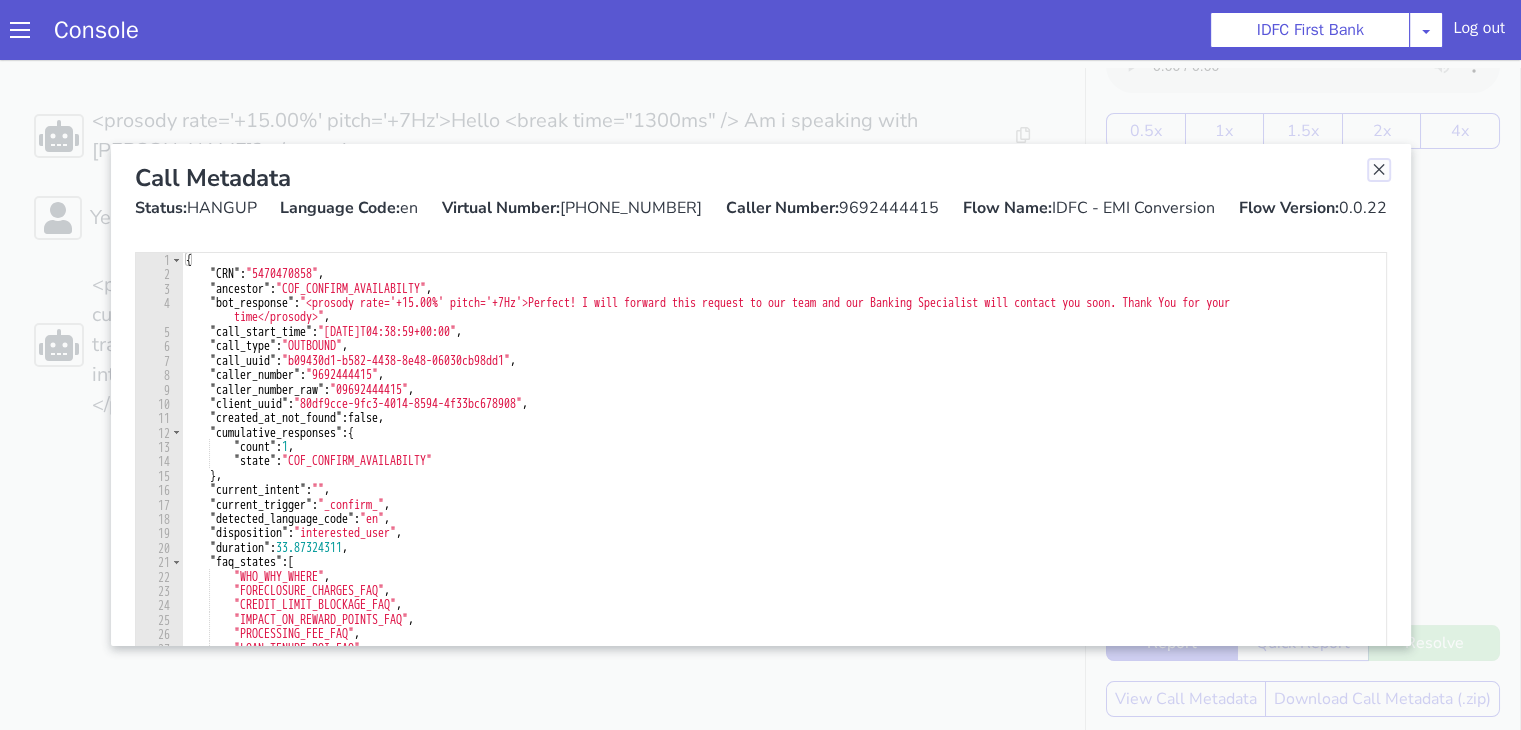 click at bounding box center (1379, 170) 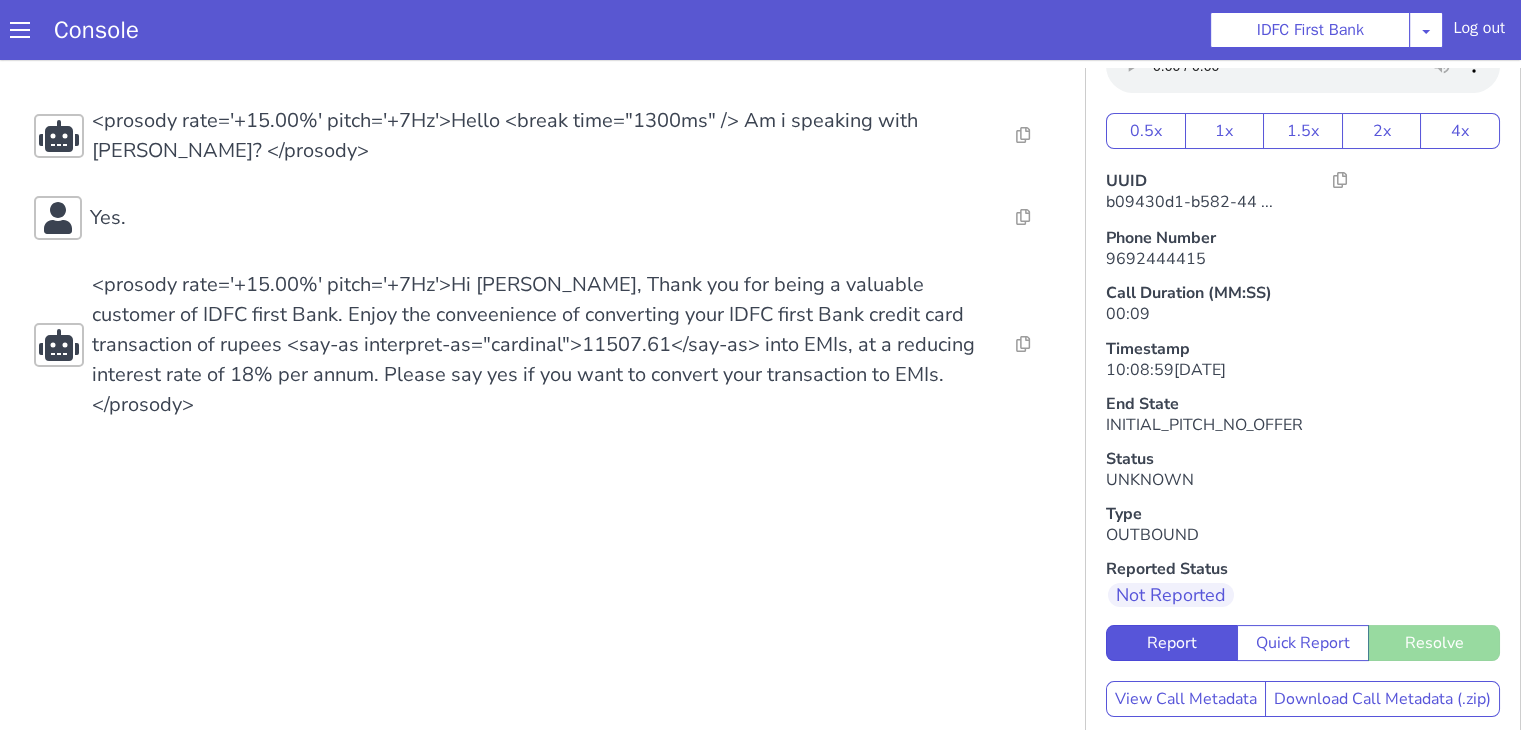 click on "Resolve  Intent Error  Entity Error  Transcription Error  Miscellaneous Submit Resolve  Intent Error  Entity Error  Transcription Error  Miscellaneous Submit <prosody rate='+15.00%' pitch='+7Hz'>Hello <break time="1300ms" /> Am i speaking with [PERSON_NAME]? </prosody> Resolve  Intent Error  Entity Error  Transcription Error  Miscellaneous Submit Yes. Resolve  Intent Error  Entity Error  Transcription Error  Miscellaneous Submit <prosody rate='+15.00%' pitch='+7Hz'>Hi [PERSON_NAME], Thank you for being a valuable customer of IDFC first Bank. Enjoy the conveenience of converting your IDFC first Bank credit card transaction of rupees <say-as interpret-as="cardinal">11507.61</say-as> into EMIs, at a reducing interest rate of 18% per annum. Please say yes if you want to convert your transaction to EMIs.</prosody> Resolve  Intent Error  Entity Error  Transcription Error  Miscellaneous Submit" at bounding box center [544, 263] 